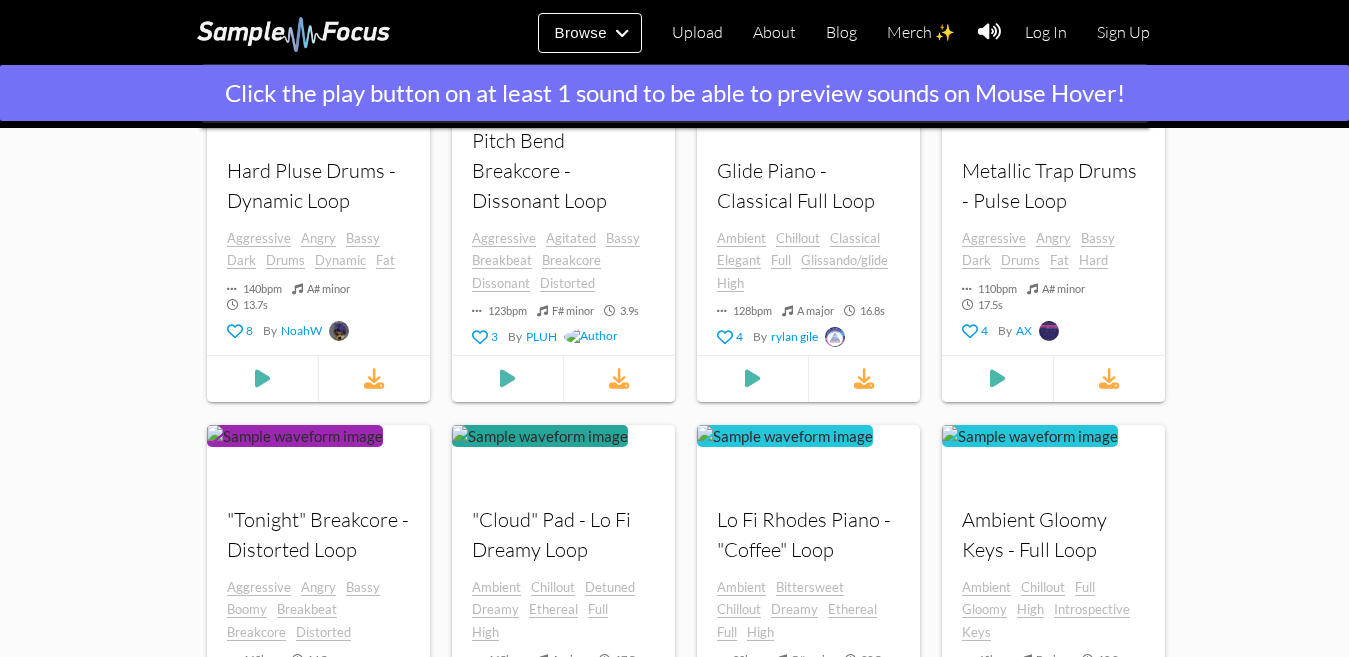 scroll, scrollTop: 900, scrollLeft: 0, axis: vertical 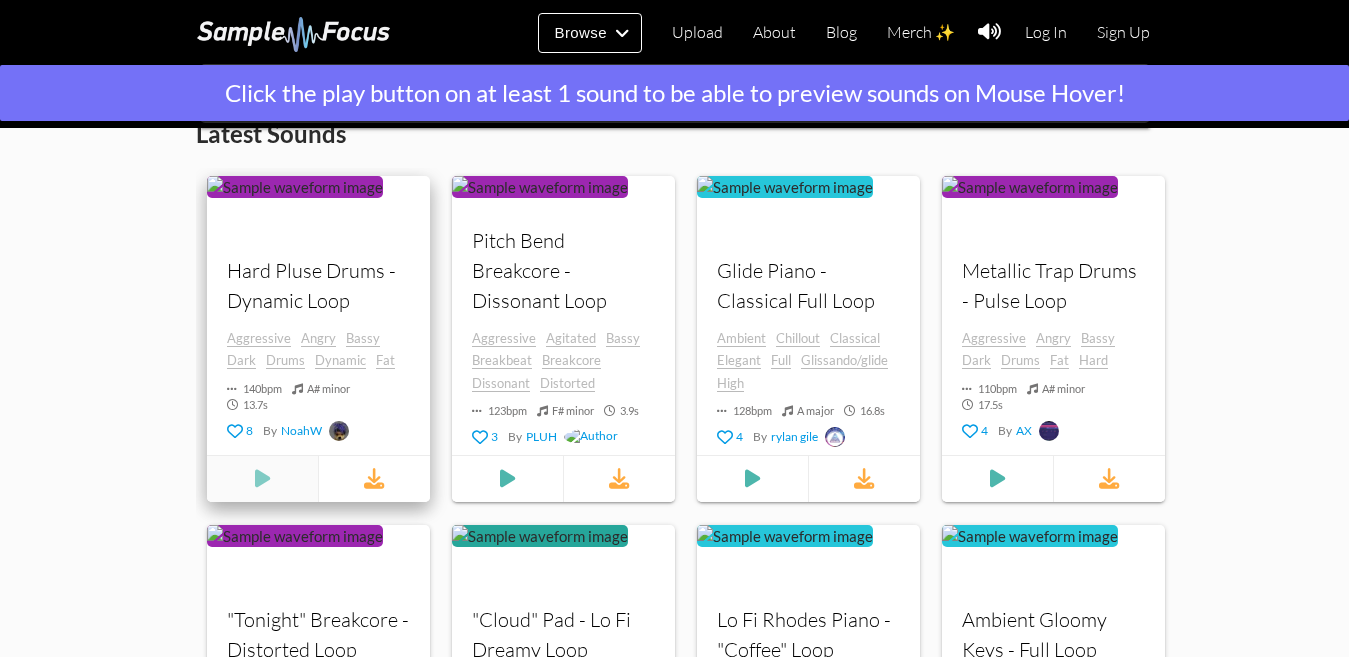 click at bounding box center (262, 479) 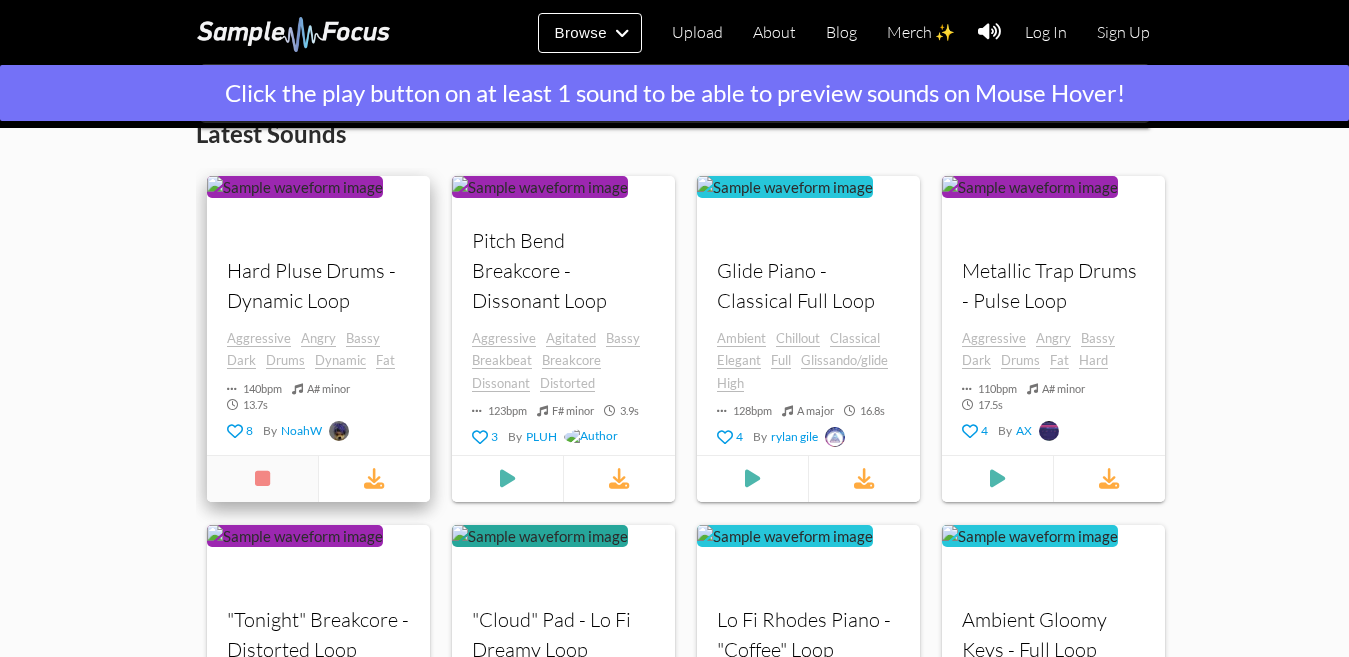 click at bounding box center [262, 479] 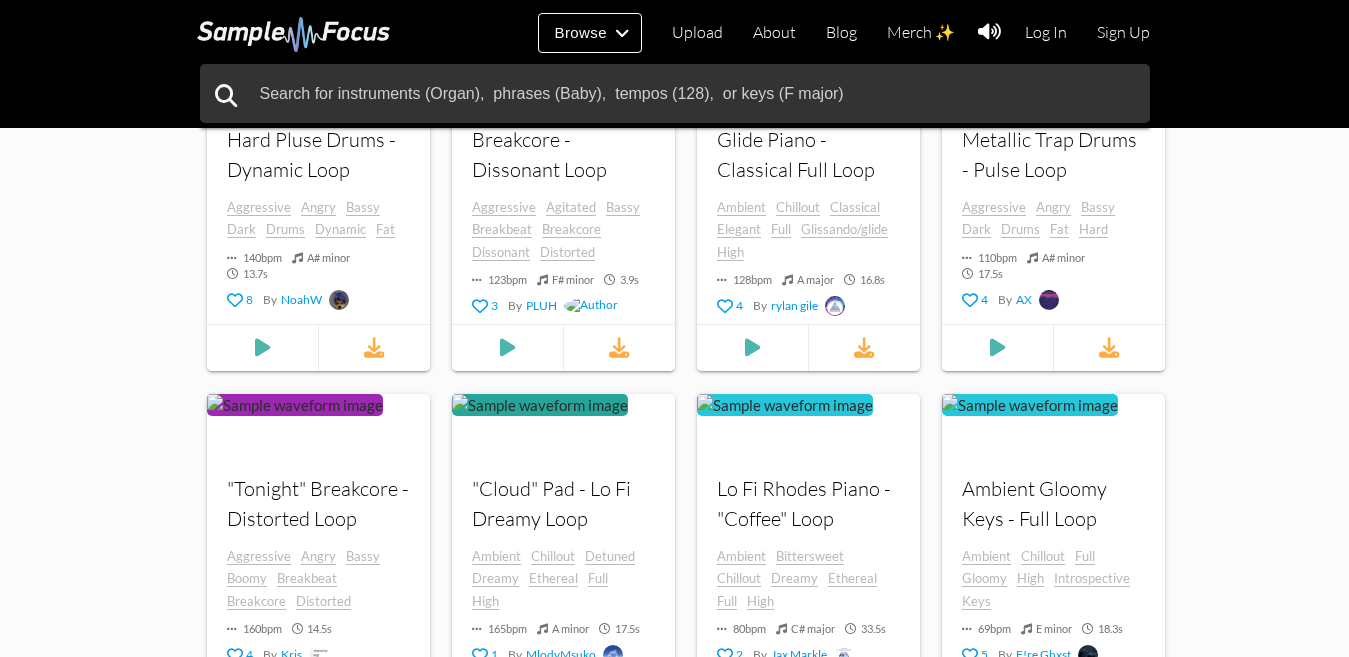 scroll, scrollTop: 831, scrollLeft: 0, axis: vertical 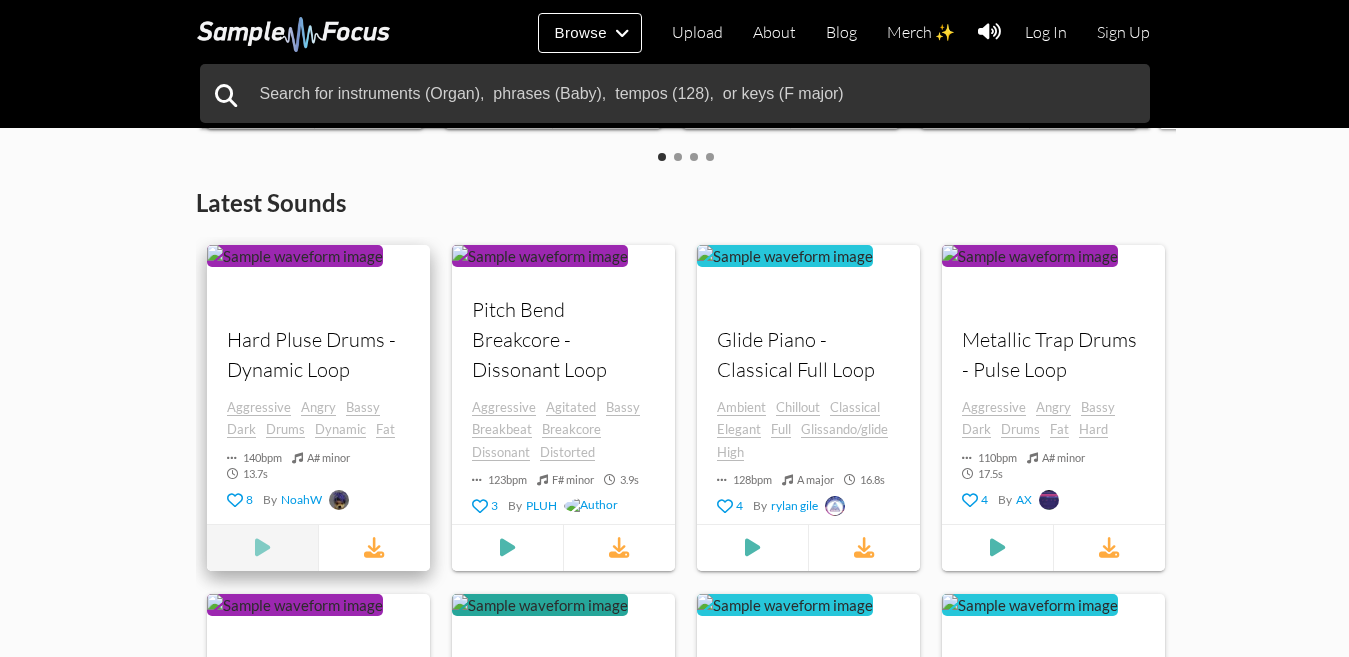 click at bounding box center [262, 548] 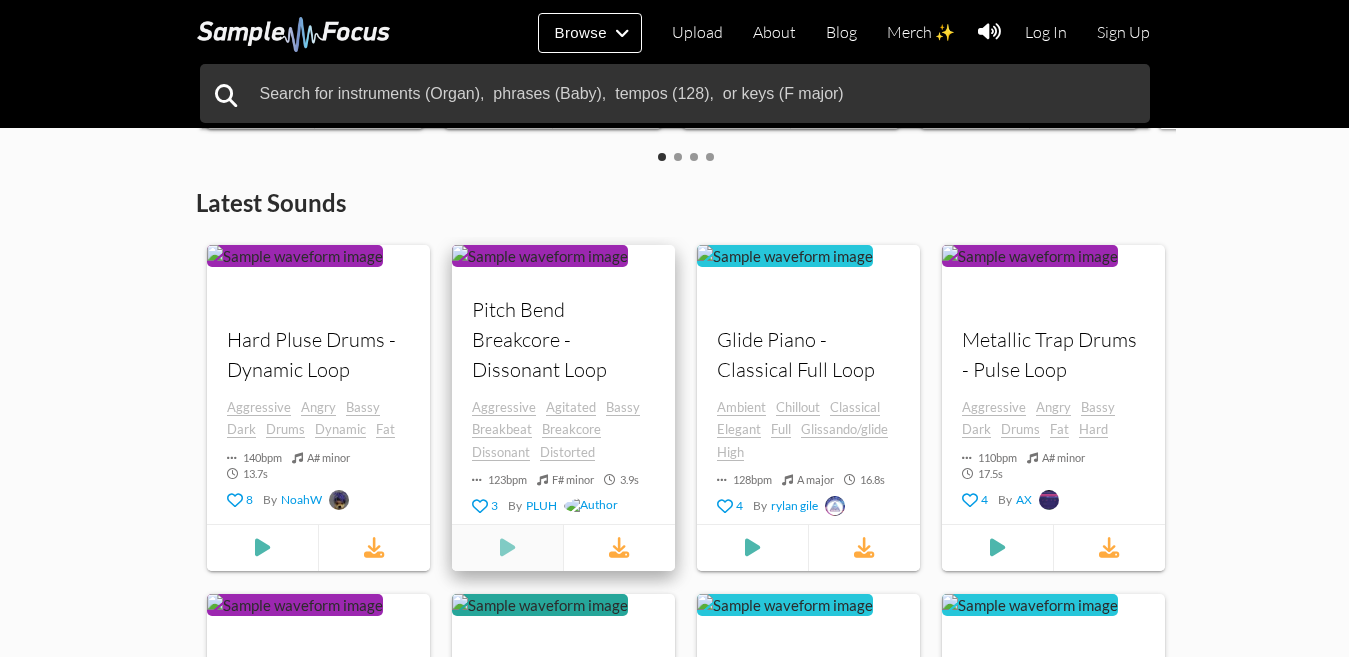 click at bounding box center (262, 548) 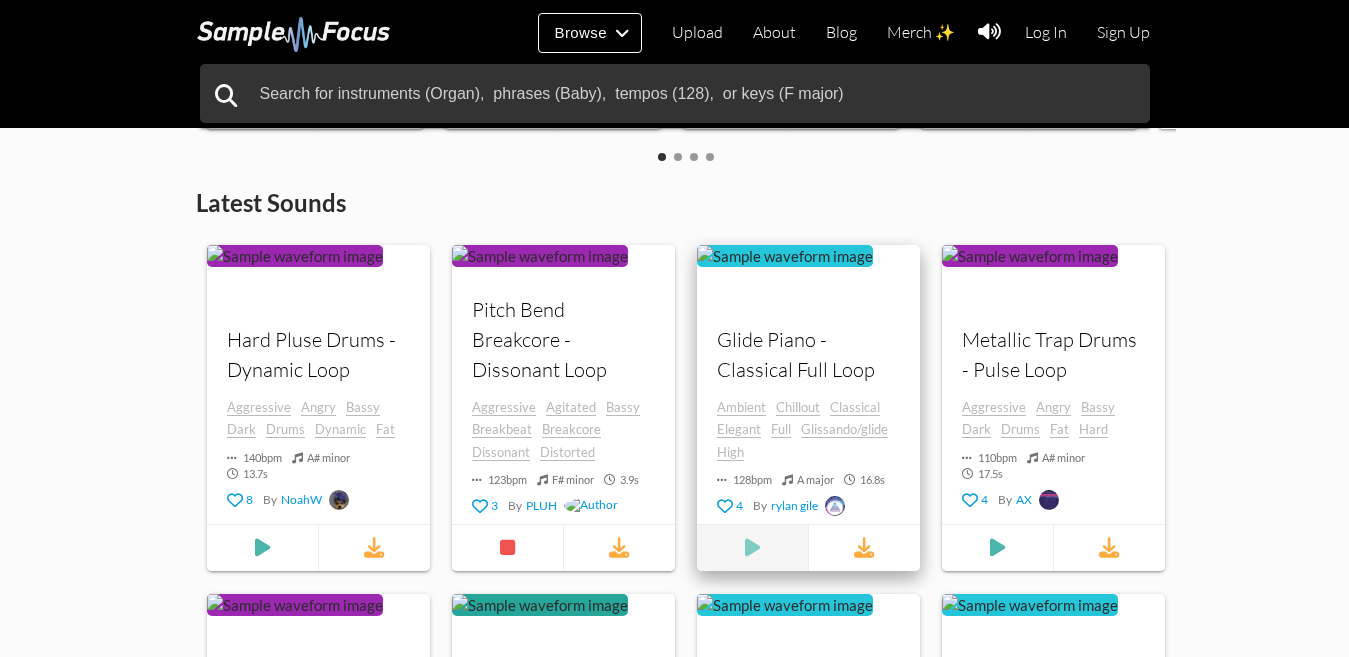 click at bounding box center (262, 548) 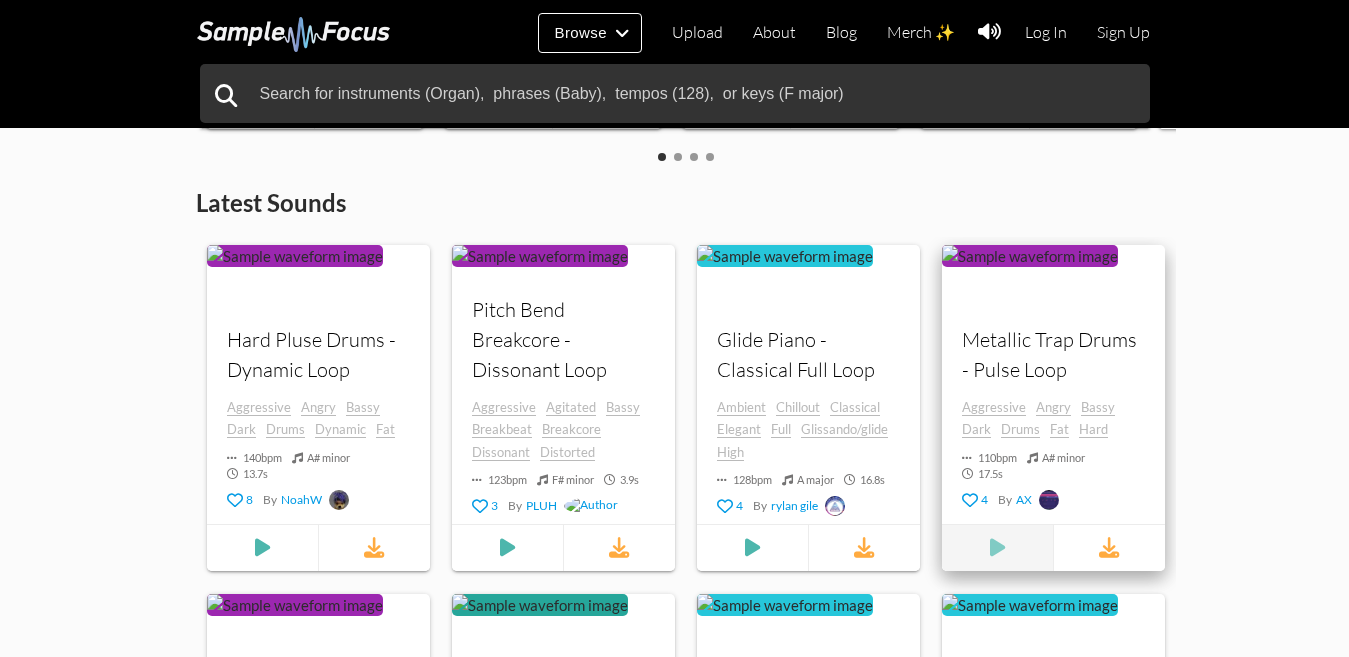 scroll, scrollTop: 931, scrollLeft: 0, axis: vertical 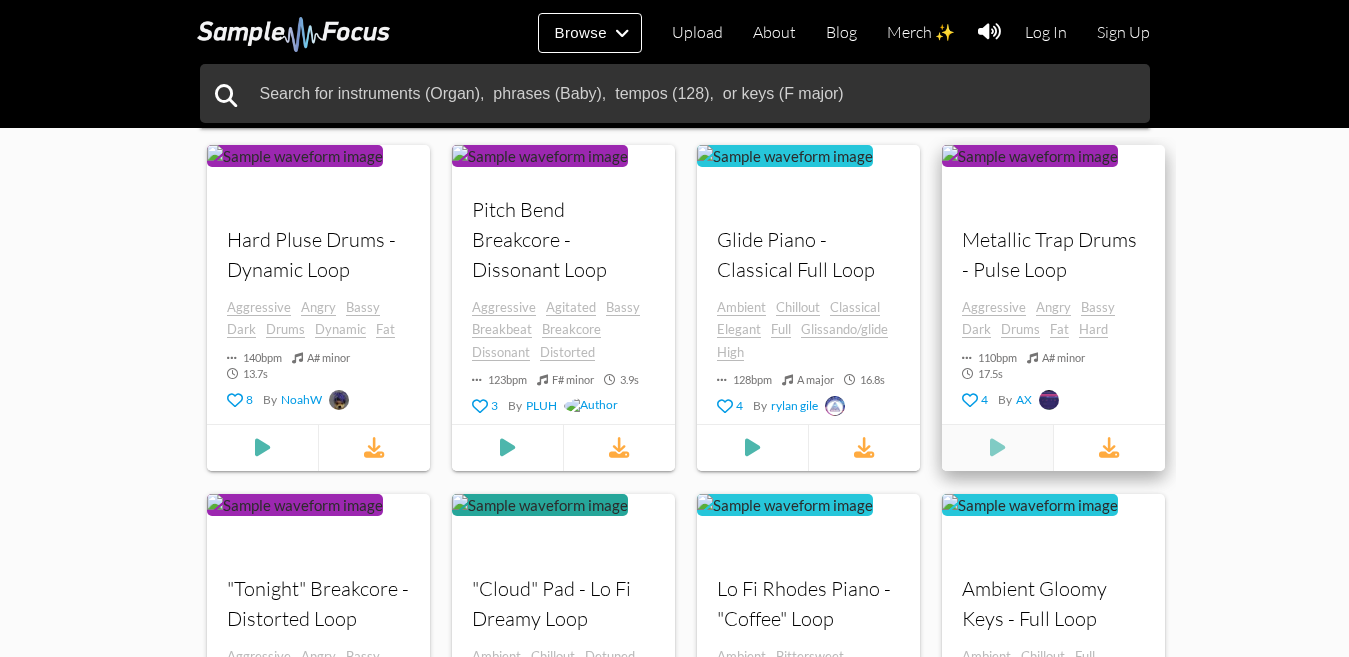 click at bounding box center (262, 448) 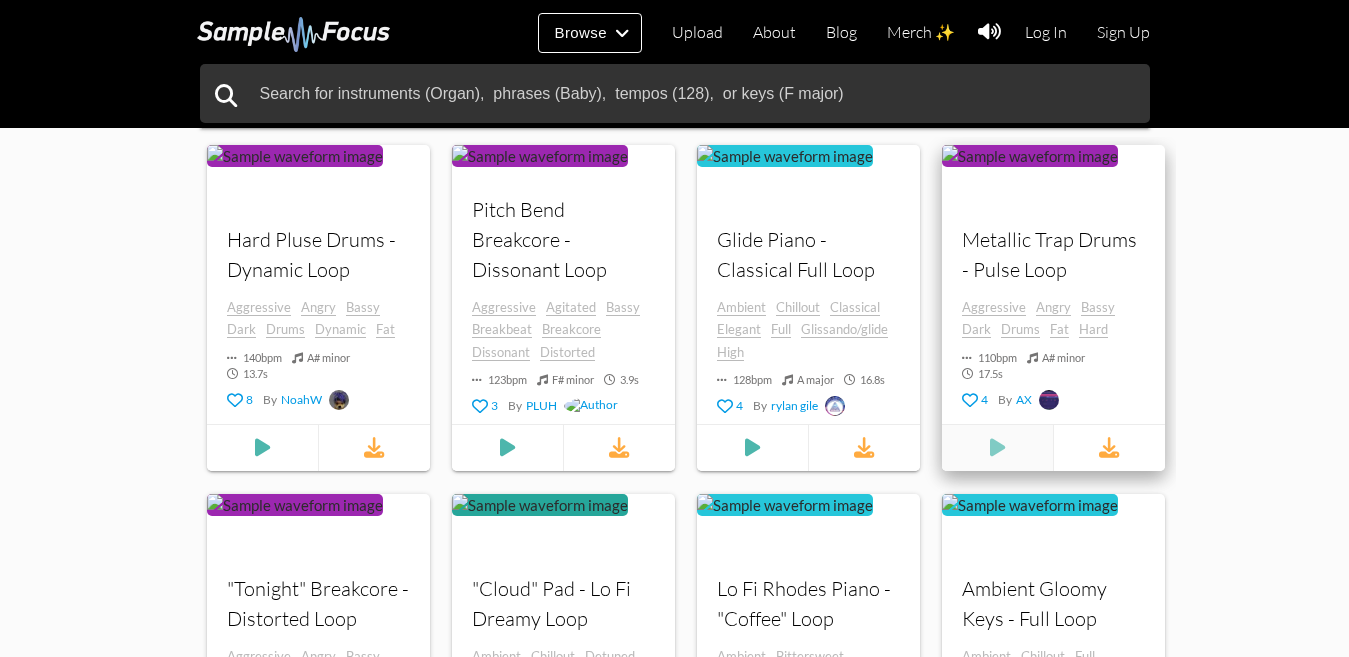 click at bounding box center (262, 448) 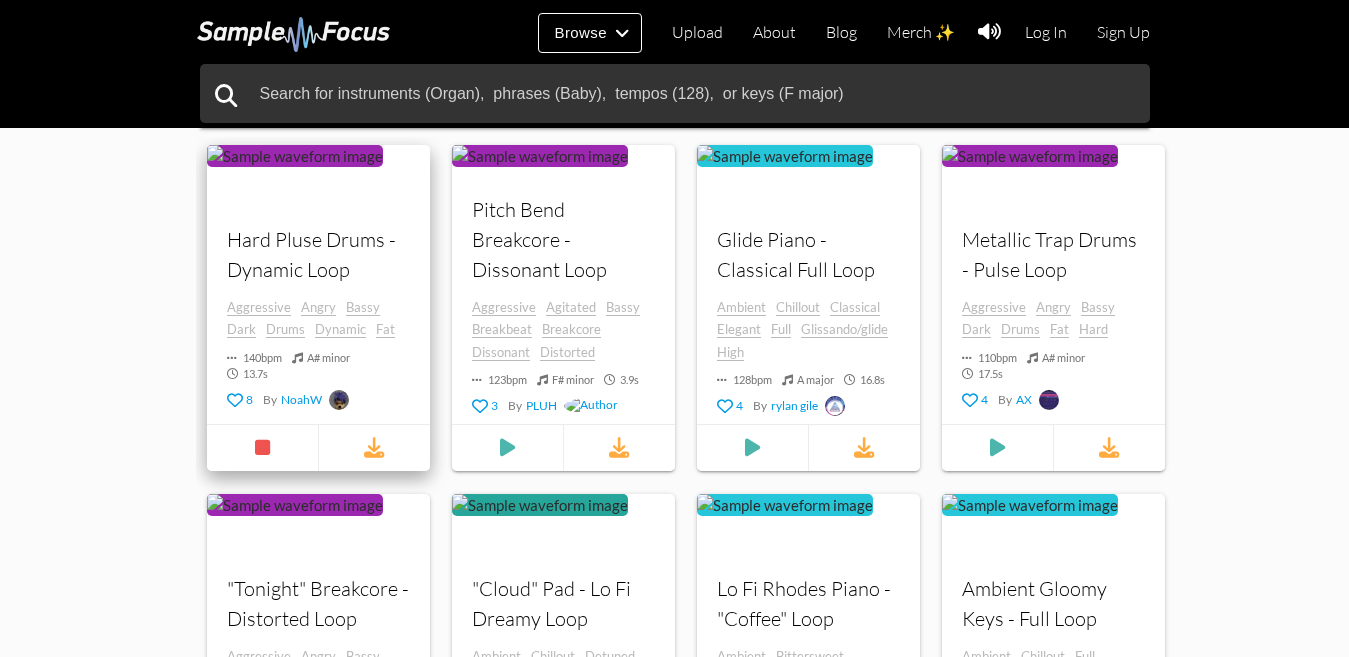 drag, startPoint x: 355, startPoint y: 220, endPoint x: 270, endPoint y: 328, distance: 137.43726 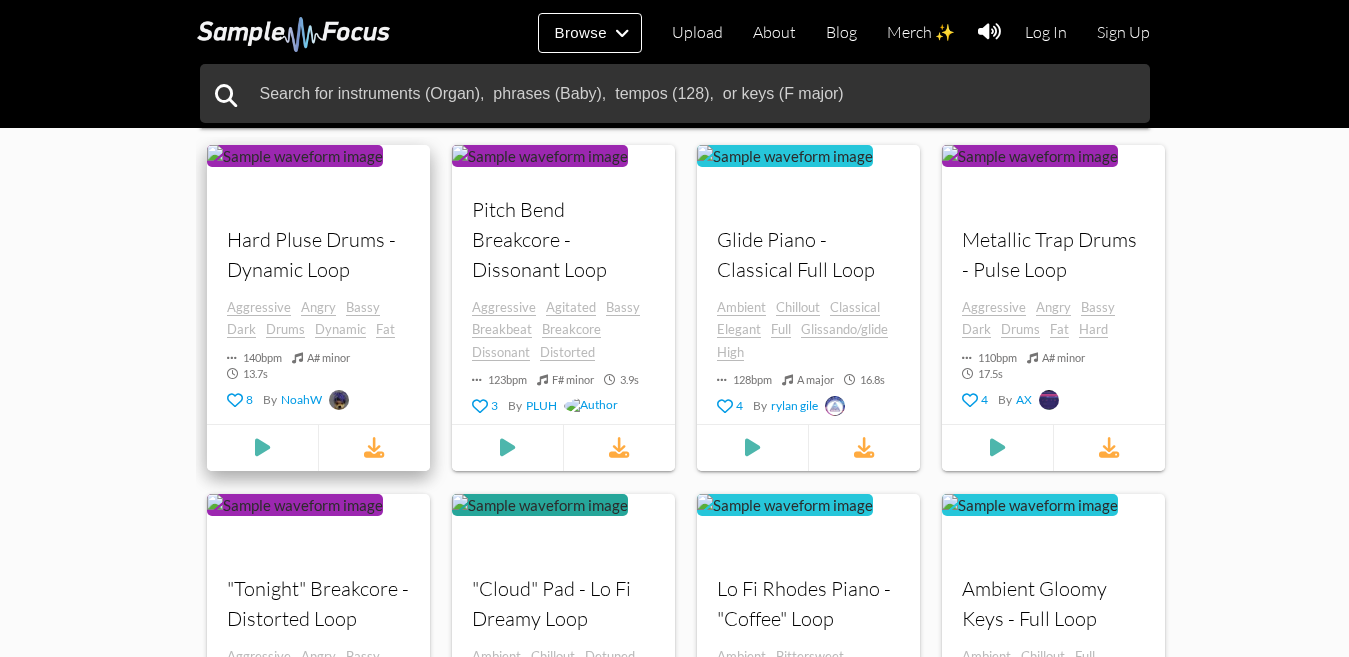 drag, startPoint x: 270, startPoint y: 328, endPoint x: 226, endPoint y: 408, distance: 91.3017 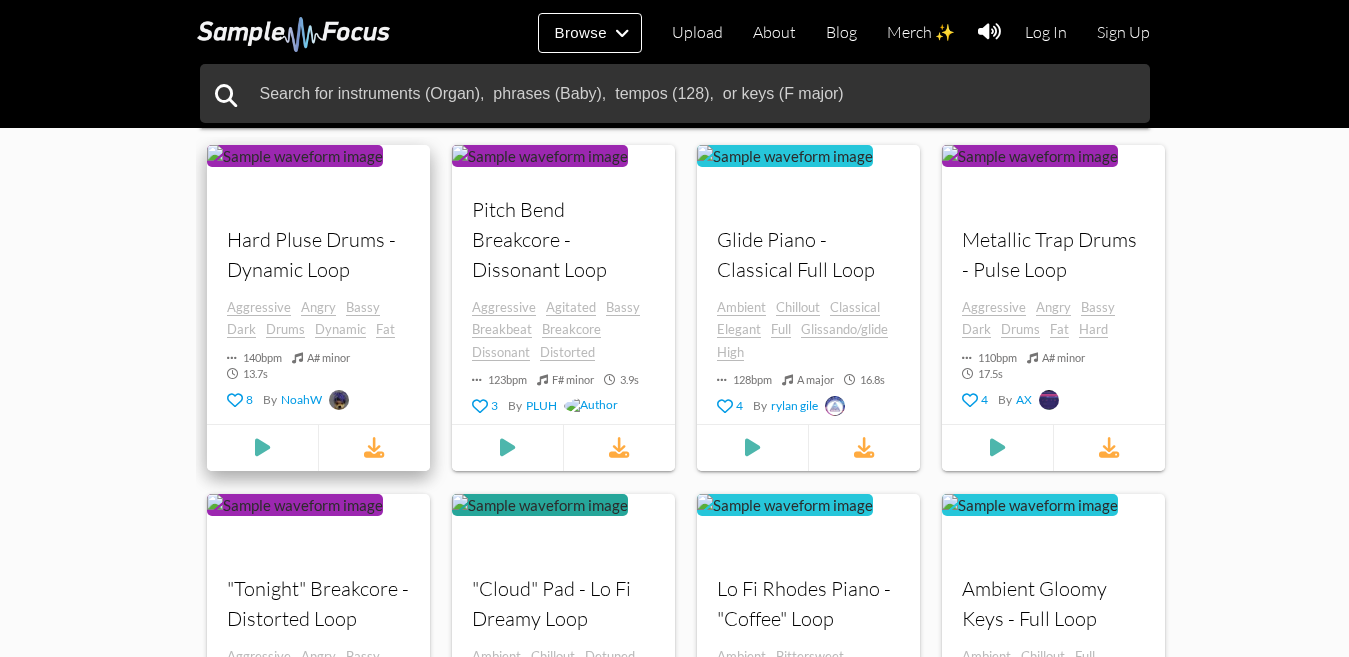 drag, startPoint x: 226, startPoint y: 408, endPoint x: 211, endPoint y: 346, distance: 63.788715 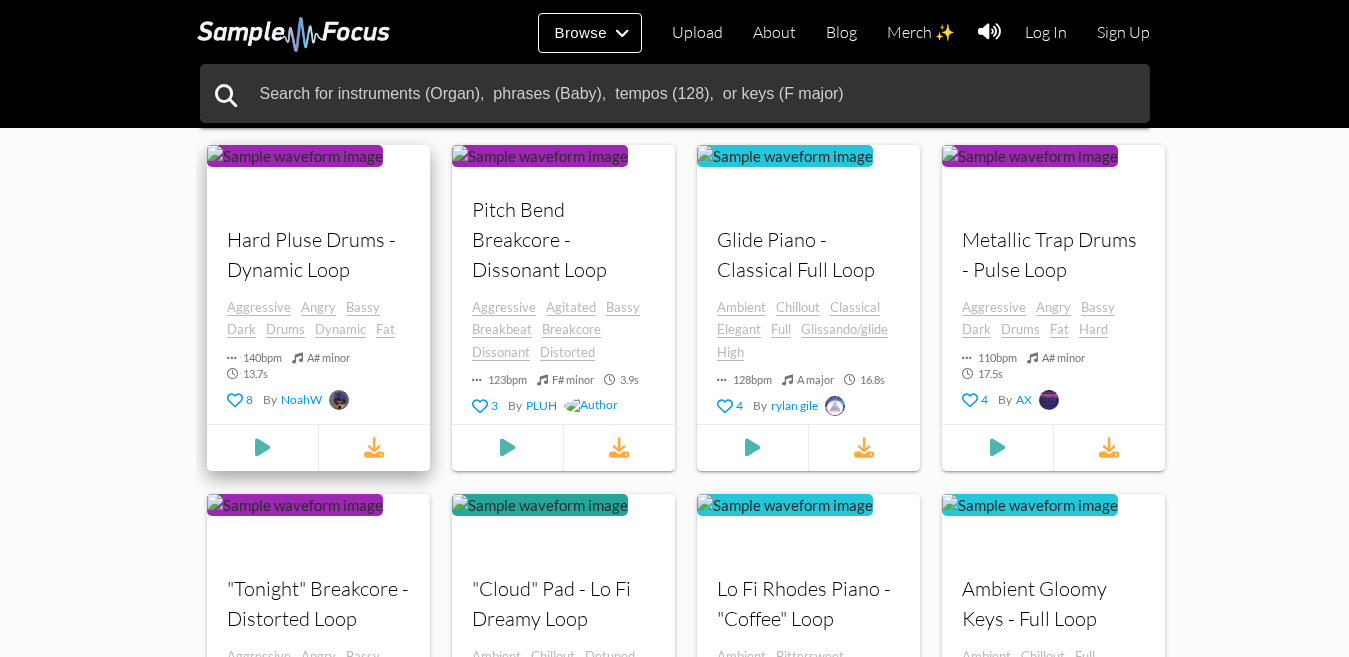 drag, startPoint x: 228, startPoint y: 327, endPoint x: 222, endPoint y: 308, distance: 19.924858 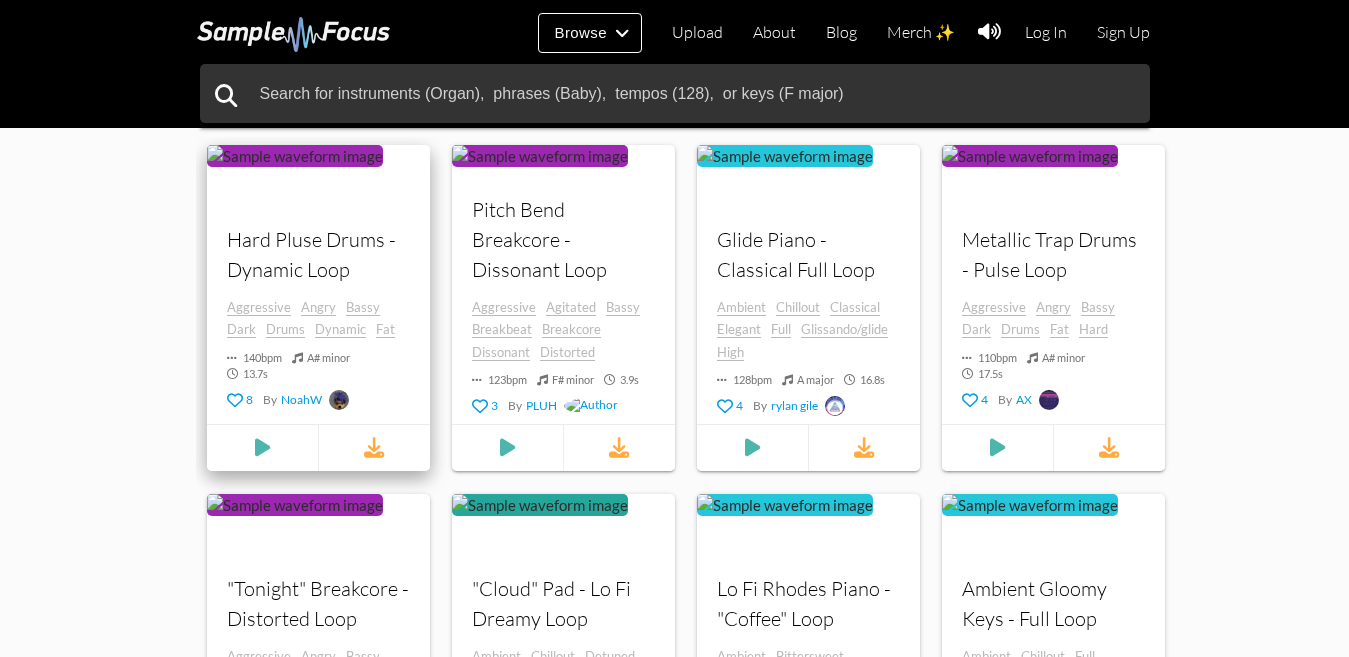 drag, startPoint x: 222, startPoint y: 308, endPoint x: 248, endPoint y: 266, distance: 49.396355 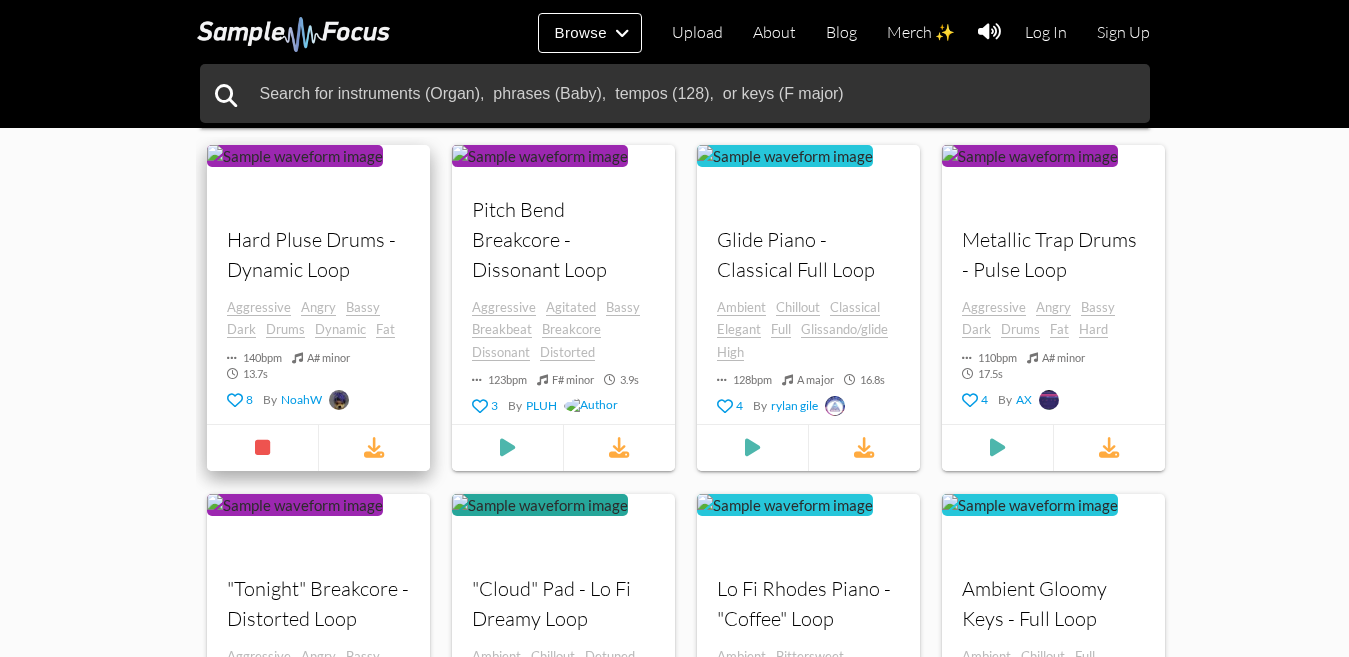 drag, startPoint x: 248, startPoint y: 266, endPoint x: 249, endPoint y: 238, distance: 28.01785 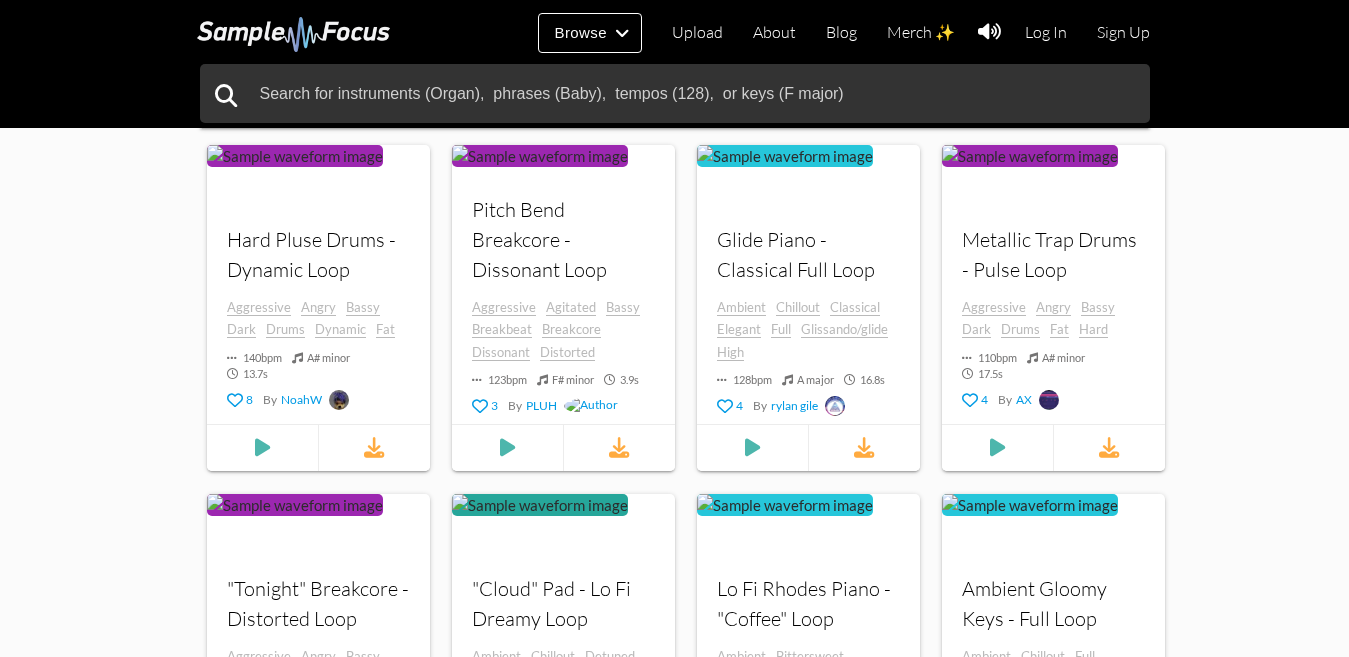 drag, startPoint x: 249, startPoint y: 238, endPoint x: 138, endPoint y: 306, distance: 130.17296 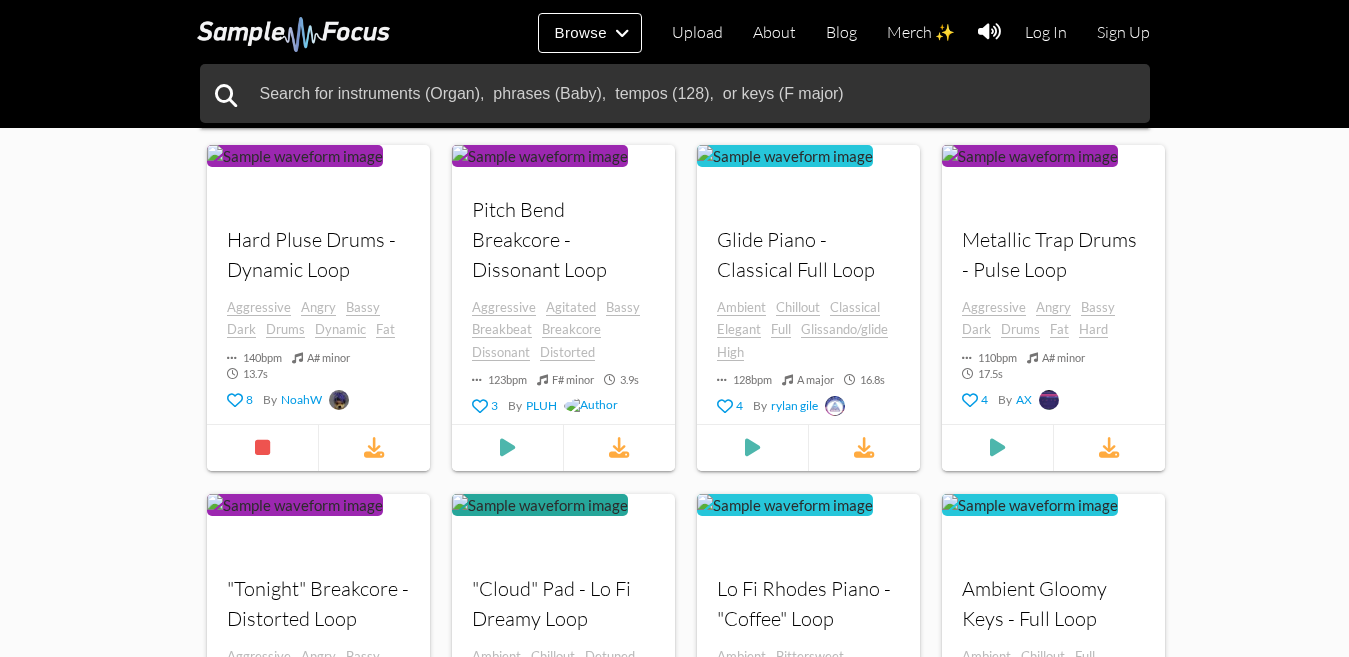 drag, startPoint x: 294, startPoint y: 226, endPoint x: 151, endPoint y: 343, distance: 184.76471 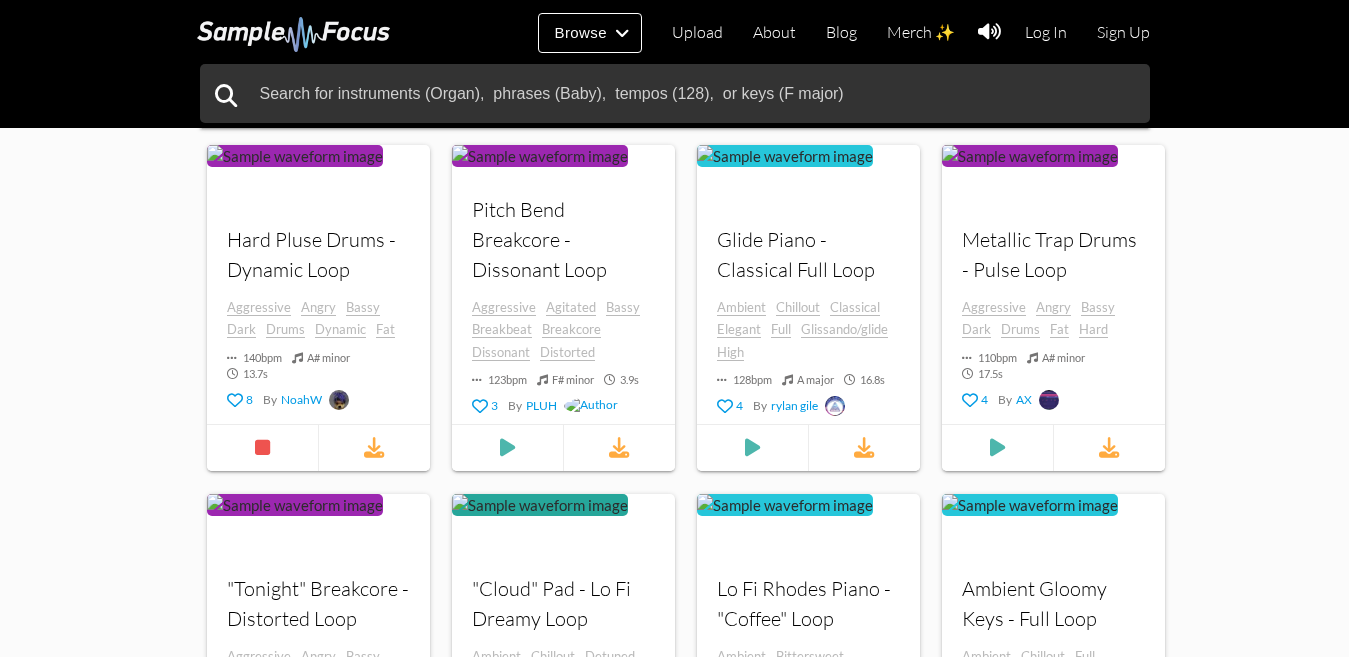 click on "The easiest way to find the perfect audio sample
Become a better creator. Find your sound.
Top Genres Ambient Breaks Hip Hop House Techno Trap Vocals Browse more Afrobeat Amapiano Brazilian Funk Chillout Chiptune Cinematic Classical Acid House Deep House Disco Drill Drum Bass Dubstep Ethnic World Electro House Electro Electro Swing Folk Country Funk Soul Jazz Jersey Club Jungle Hardstyle Latin Afro Cuban Minimal House Nu Disco R B Reggae Dub Reggaeton Rock Phonk Pop Progressive House Synthwave Tech House Trance
Trending Sounds
Your browser does not support the audio  element. "True Love" - XXXTentacion Wet Male Vocals Acappelas Calm Dark Dreamy Gloomy Hip hop Lo-fi   C#   major   26.1 s 153 By NoahW Your browser does not support the audio Atlxs" at bounding box center [674, 523] 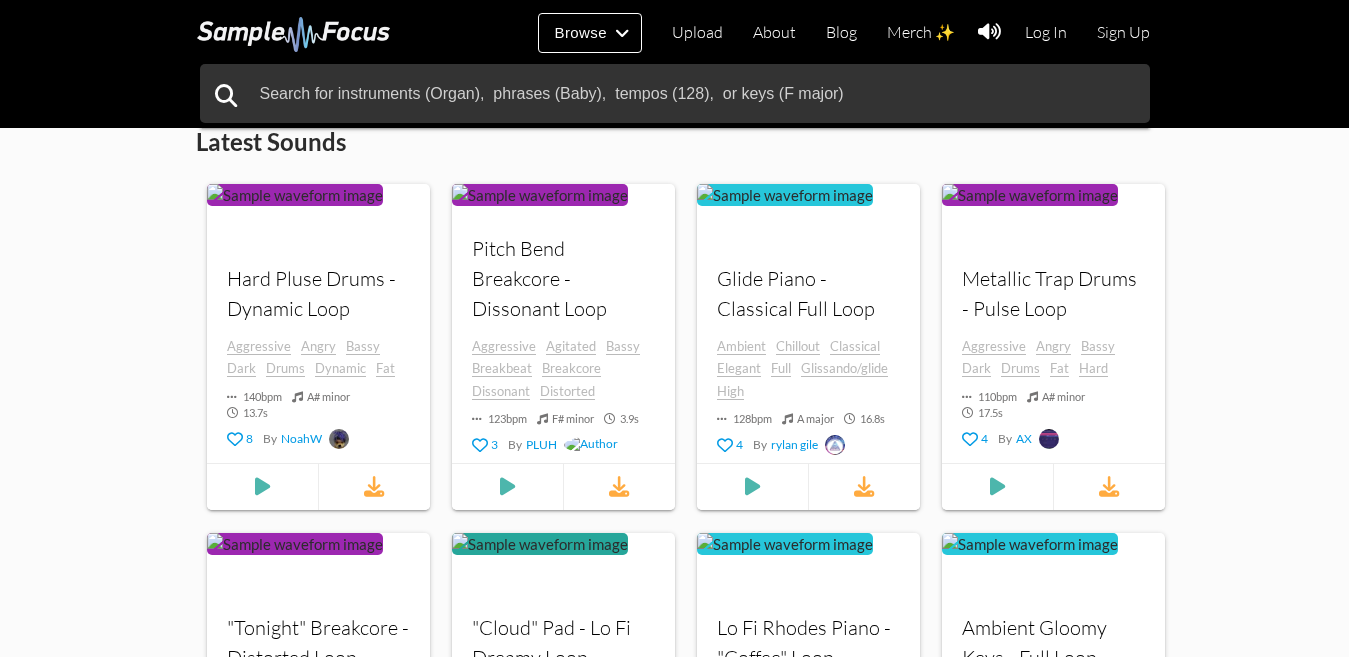 scroll, scrollTop: 831, scrollLeft: 0, axis: vertical 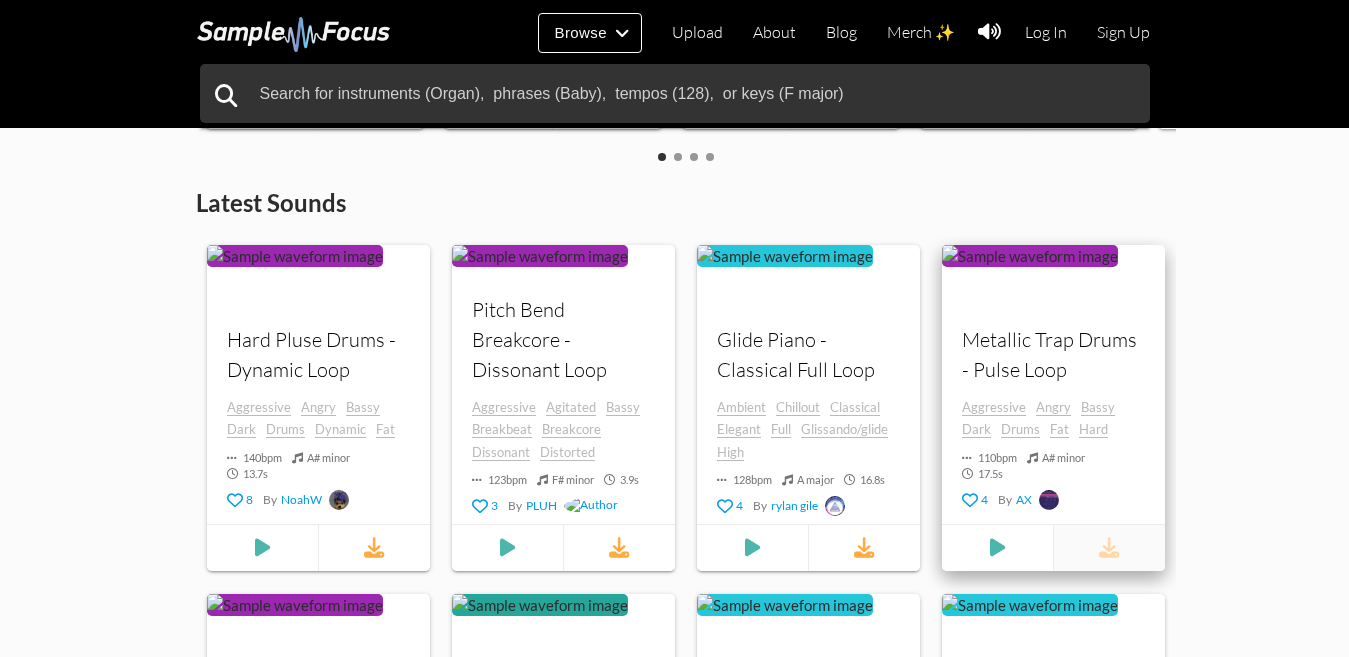 click at bounding box center (1108, 548) 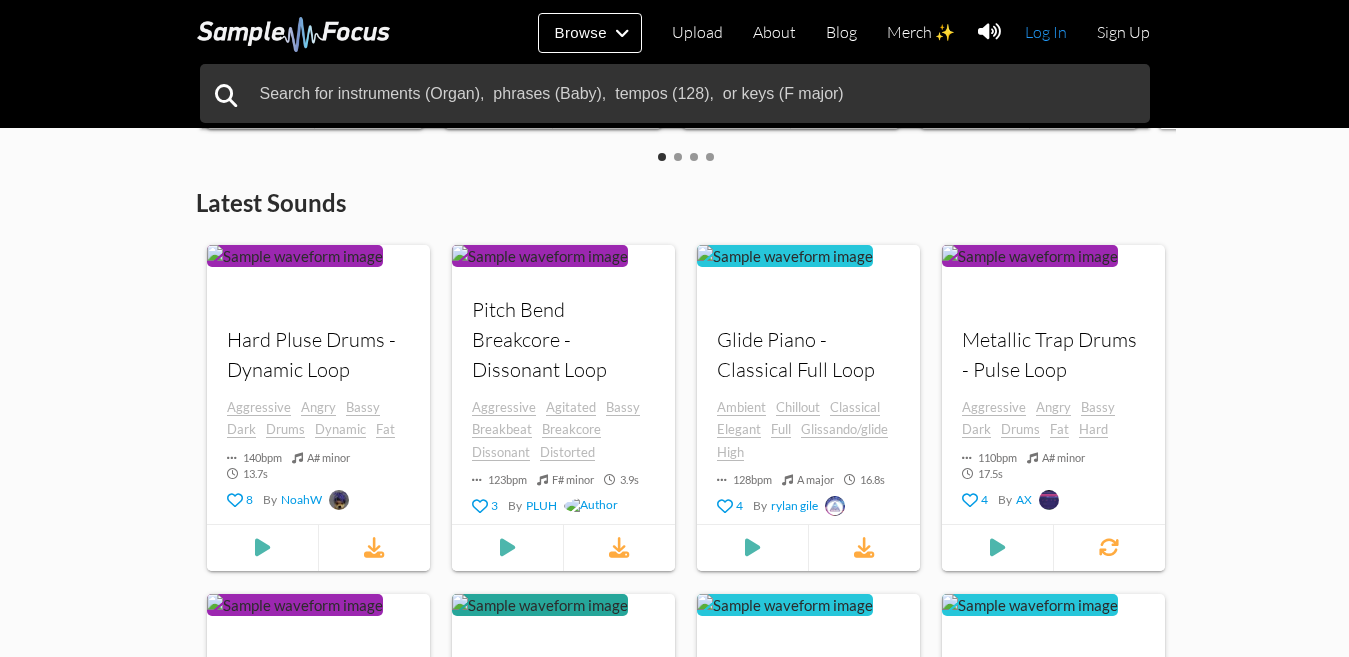 click on "Log In" at bounding box center (1046, 32) 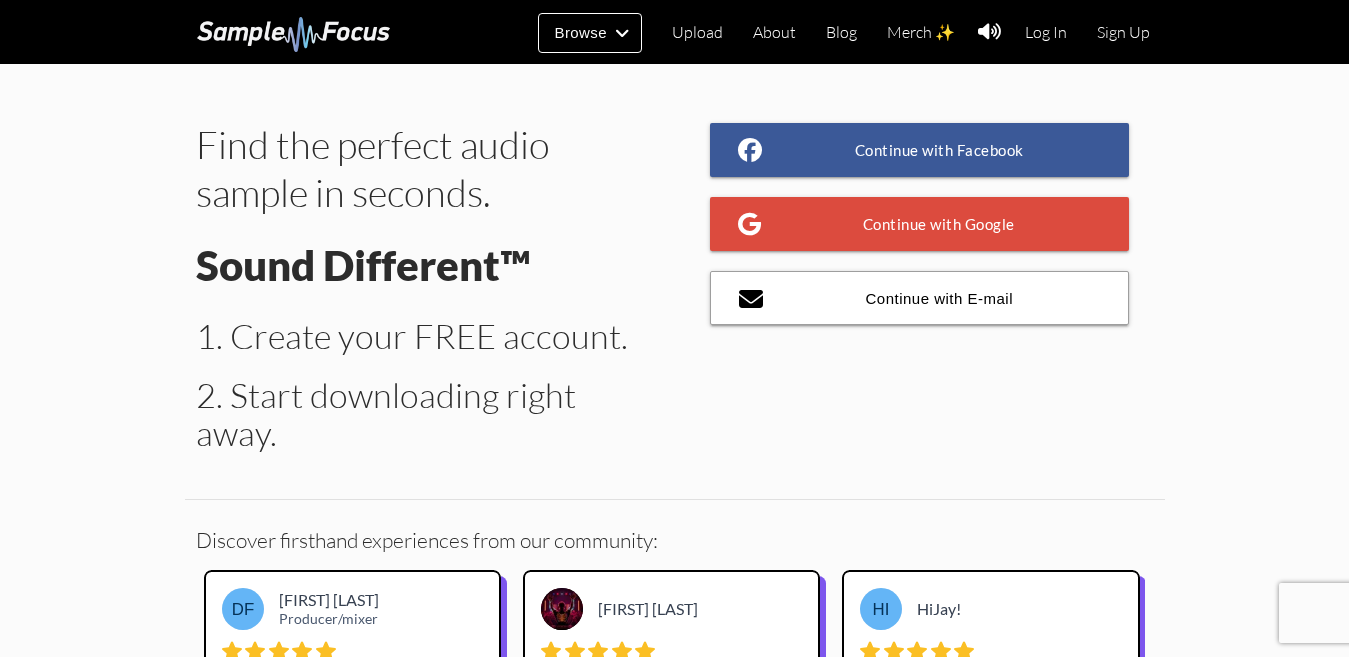 scroll, scrollTop: 200, scrollLeft: 0, axis: vertical 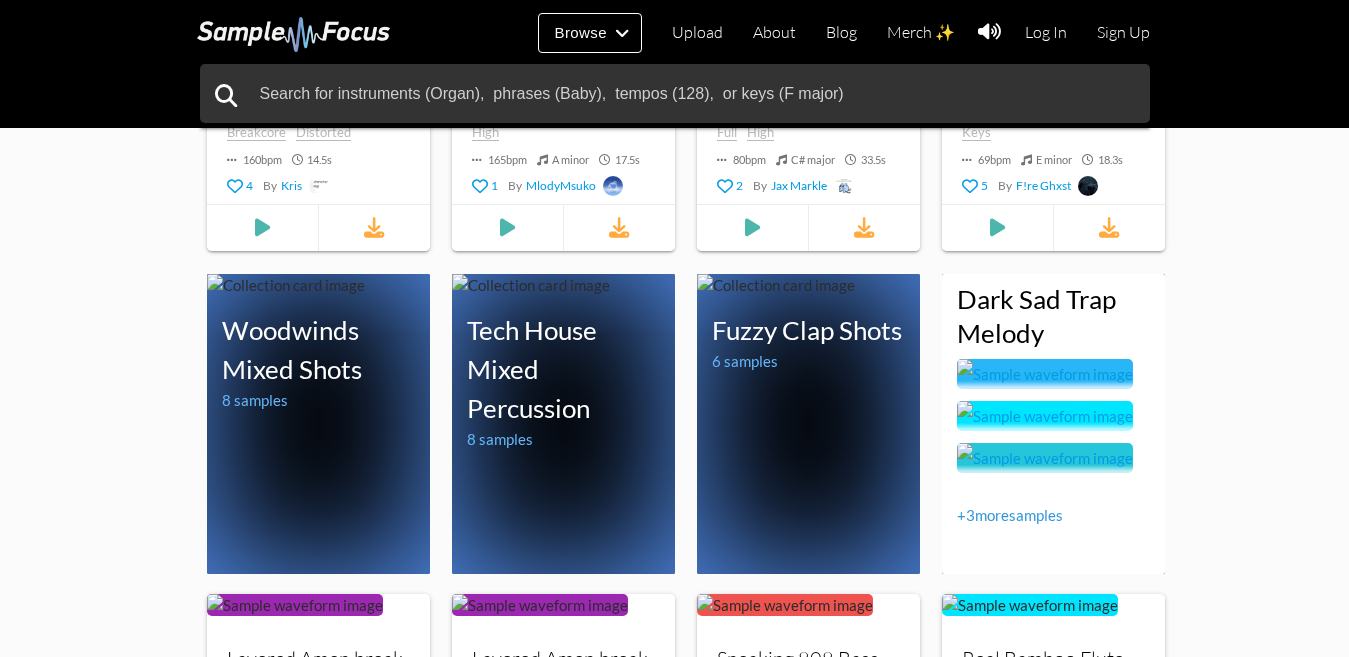 click on "Dark Sad Trap Melody" at bounding box center [1036, 316] 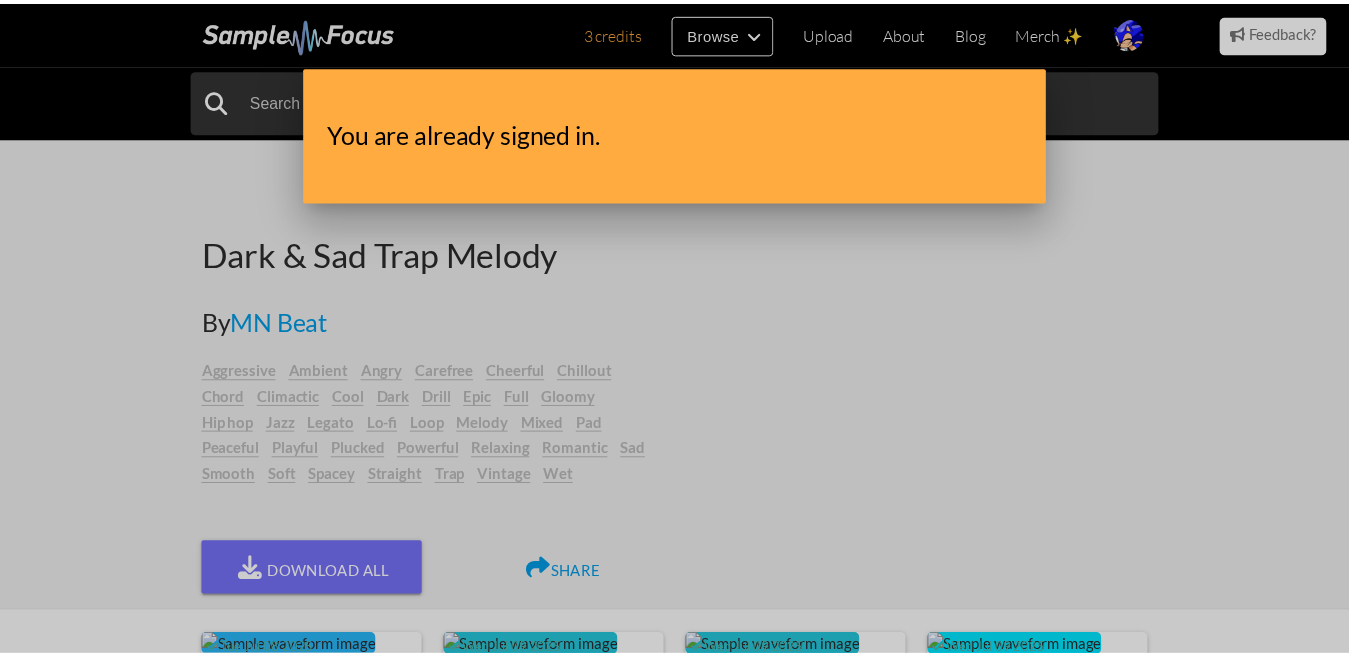 scroll, scrollTop: 0, scrollLeft: 0, axis: both 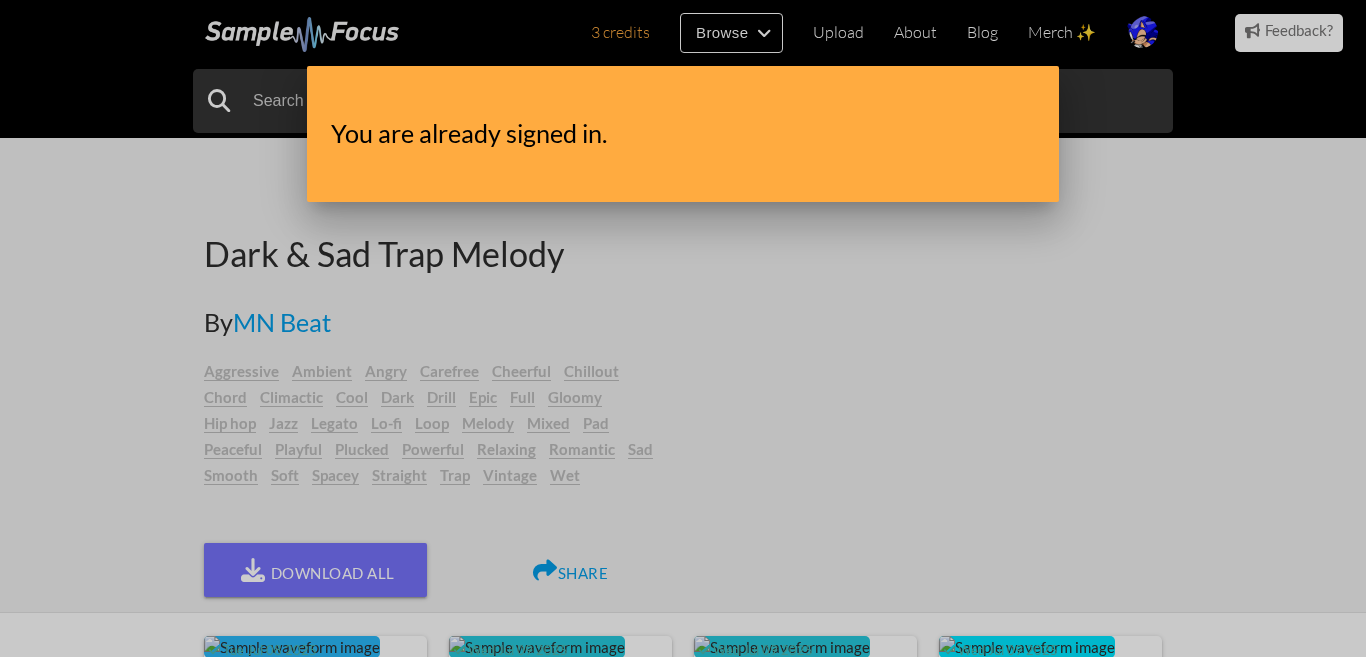 click at bounding box center [683, 246] 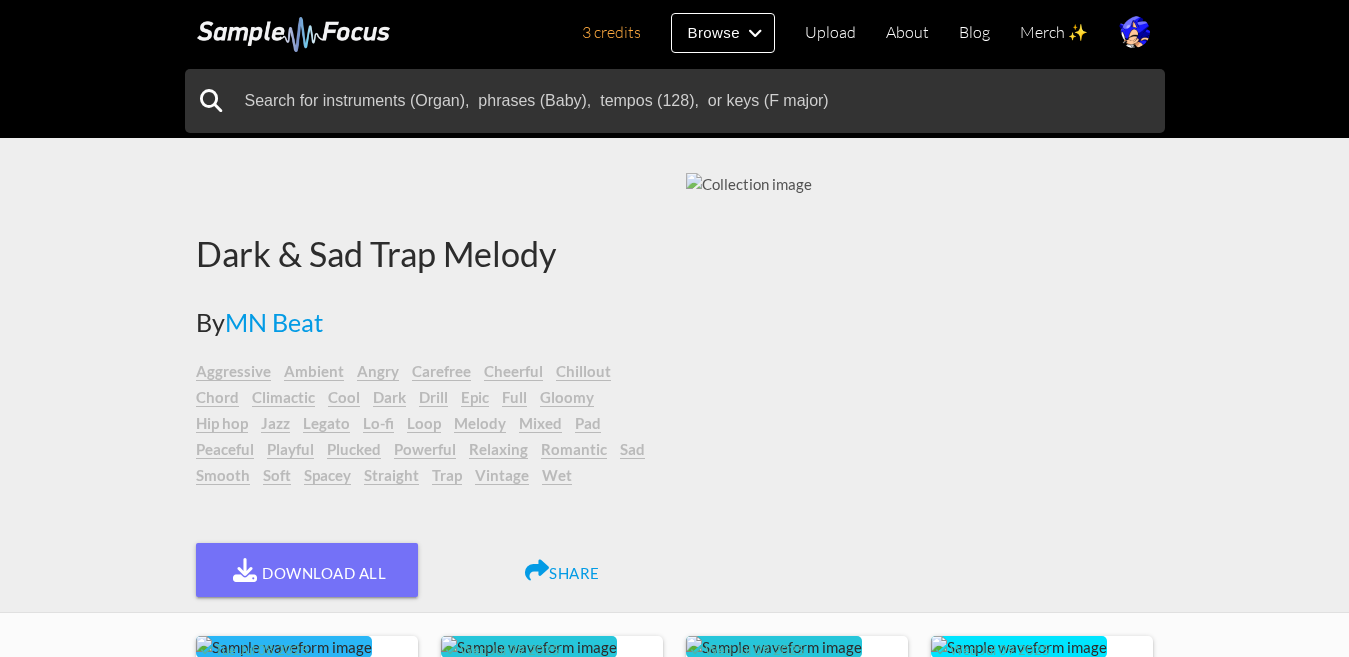 click at bounding box center (920, 348) 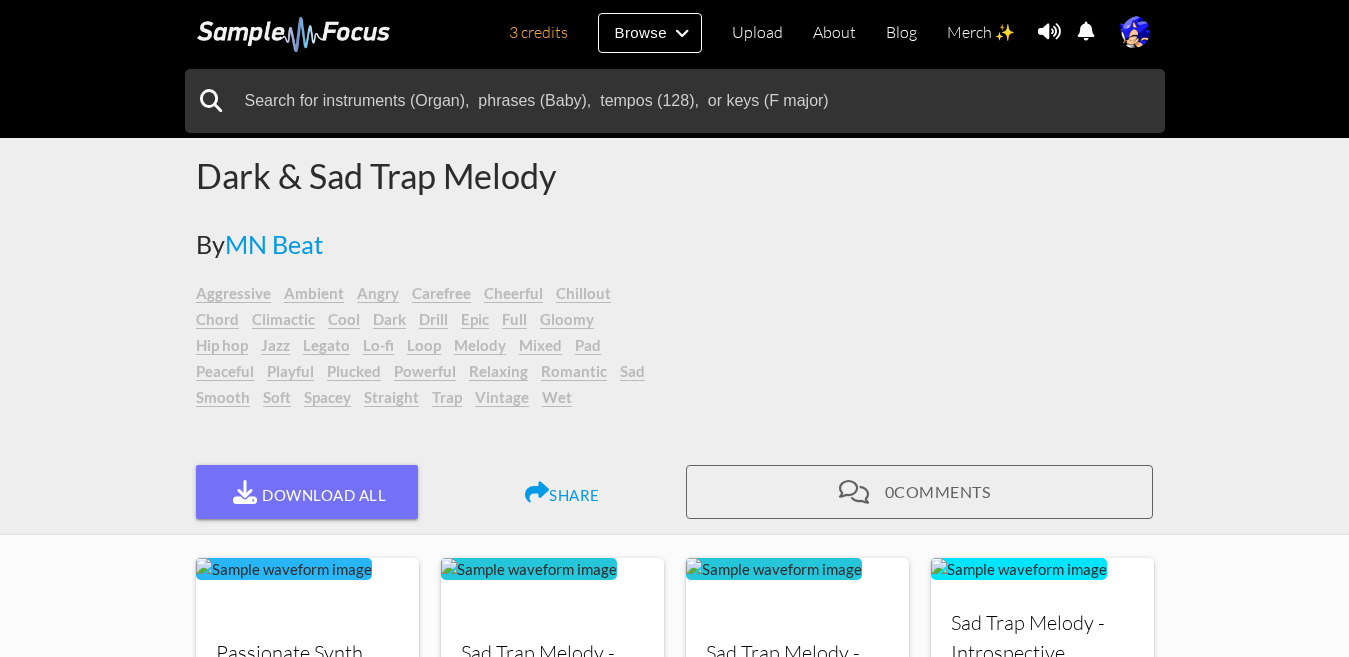 scroll, scrollTop: 100, scrollLeft: 0, axis: vertical 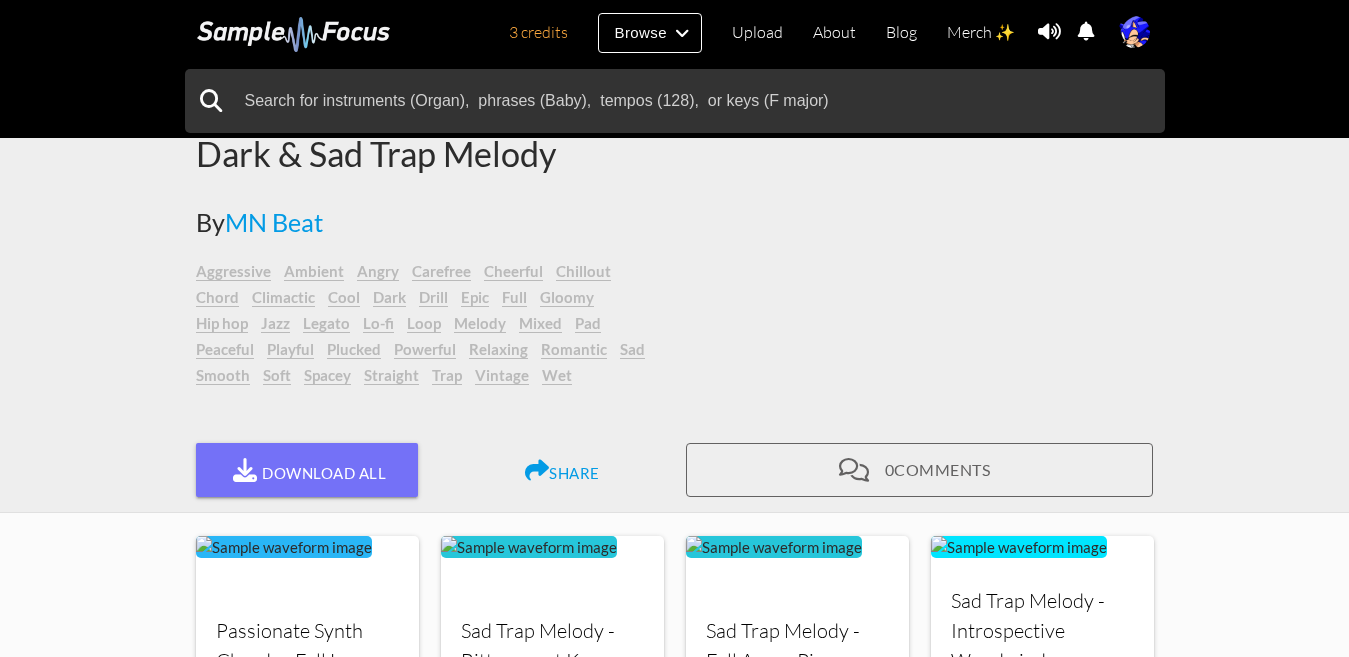 click at bounding box center [920, 248] 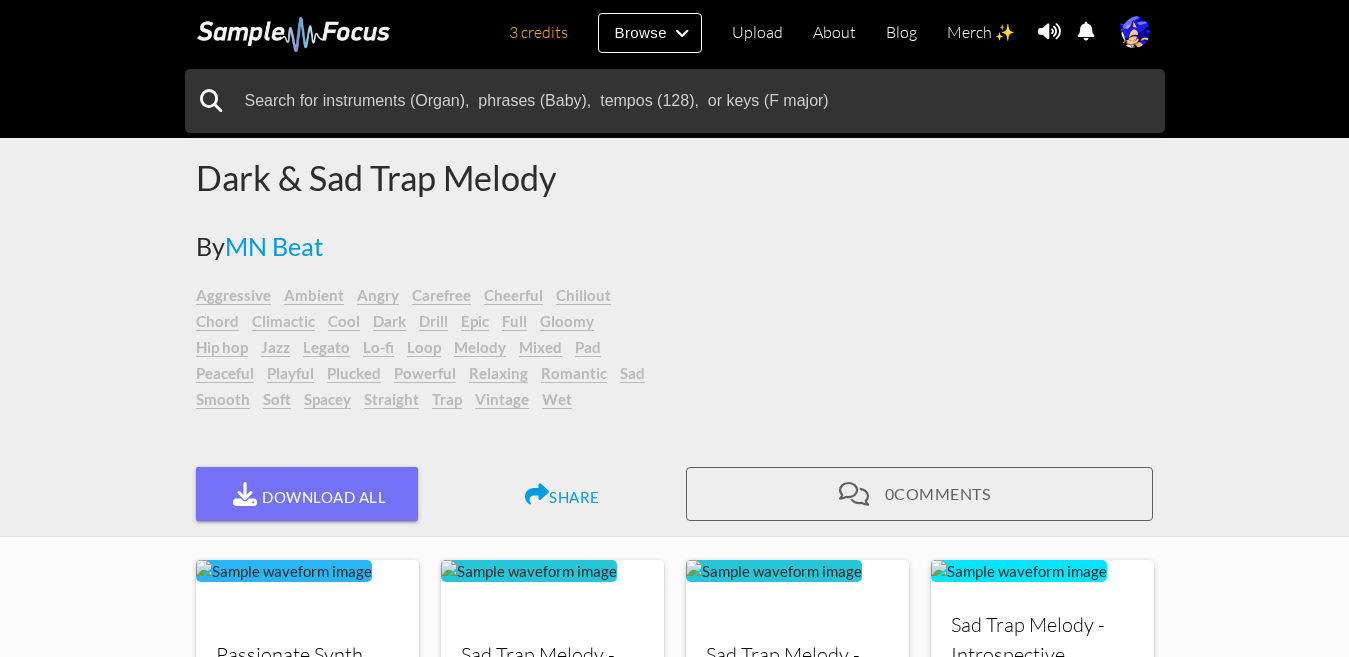 scroll, scrollTop: 0, scrollLeft: 0, axis: both 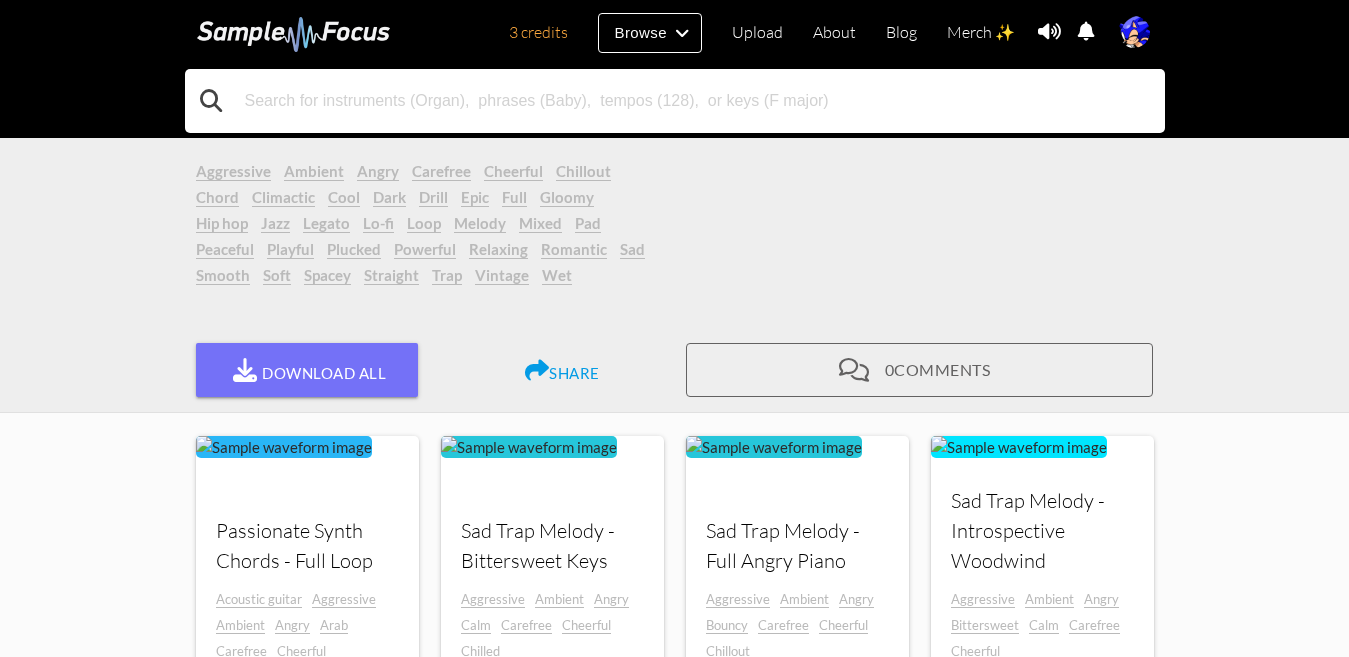 click at bounding box center (675, 101) 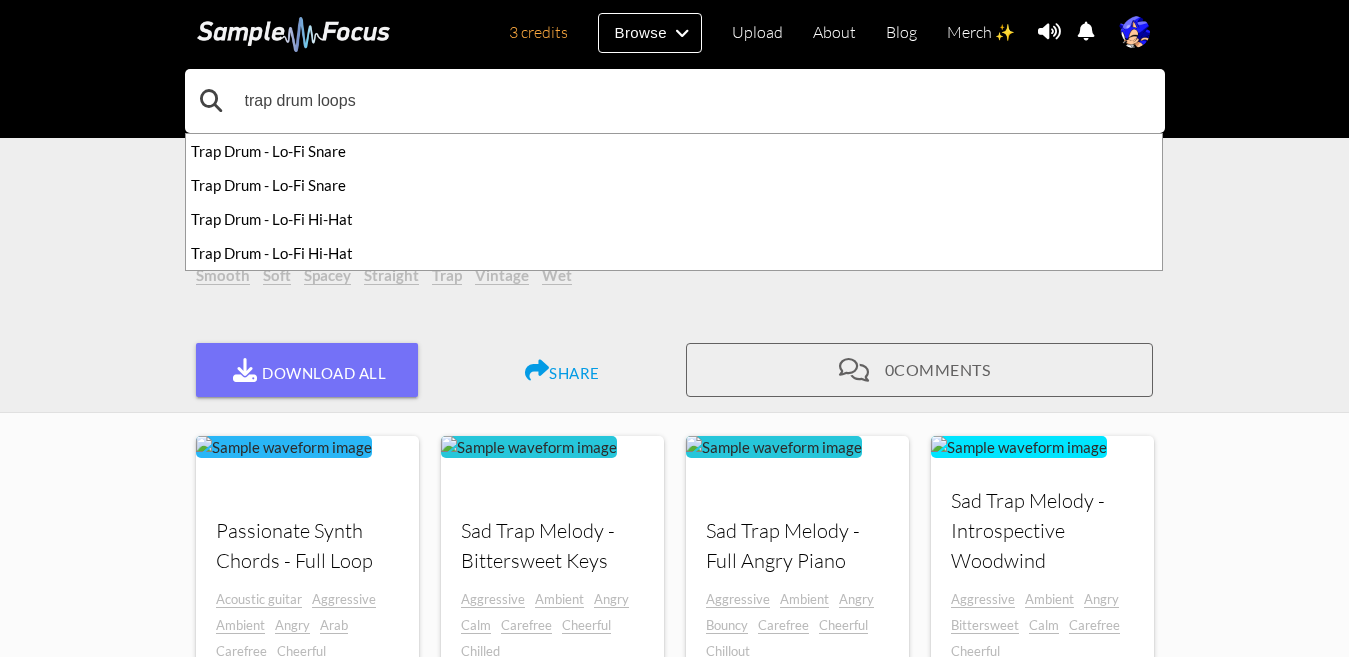 type on "trap drum loops" 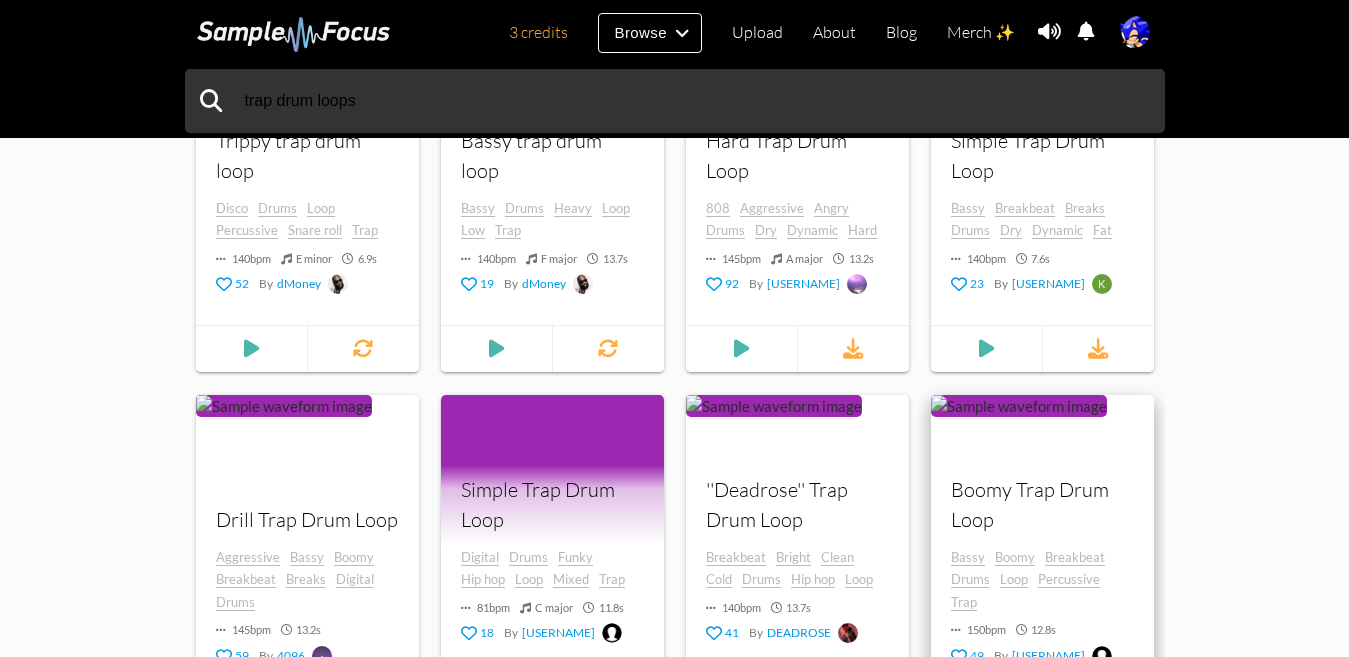 scroll, scrollTop: 2100, scrollLeft: 0, axis: vertical 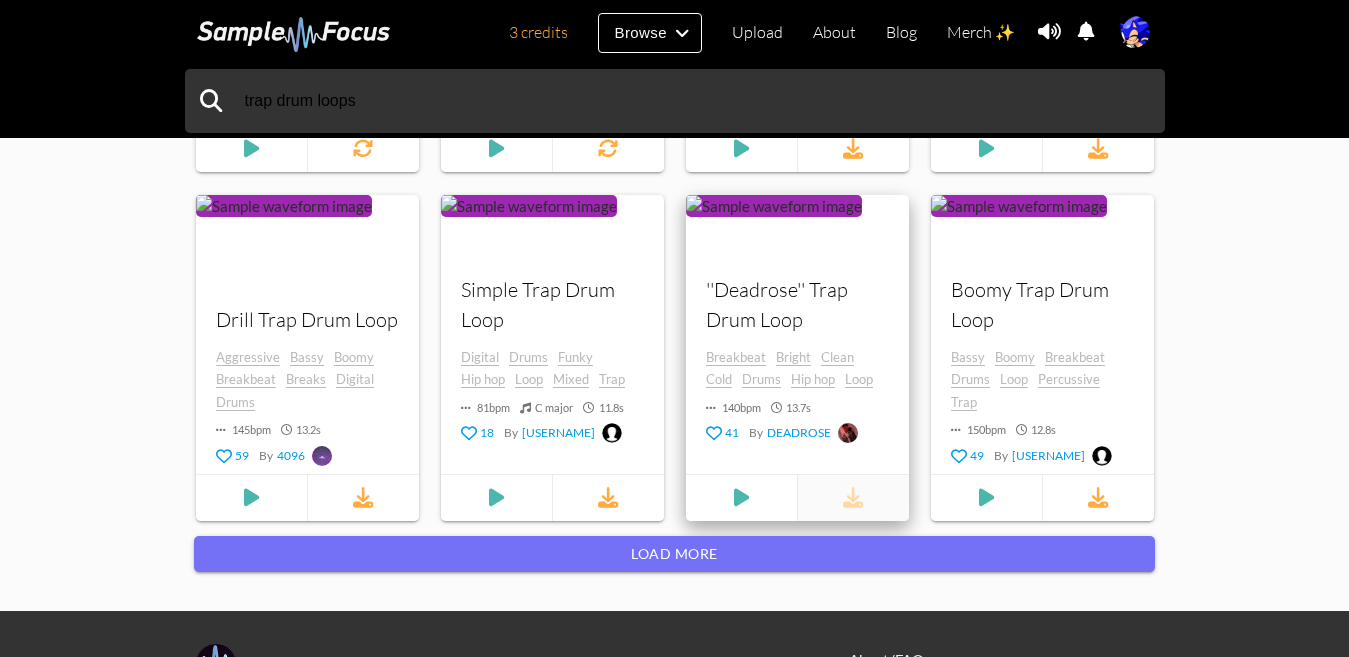 click at bounding box center [853, 498] 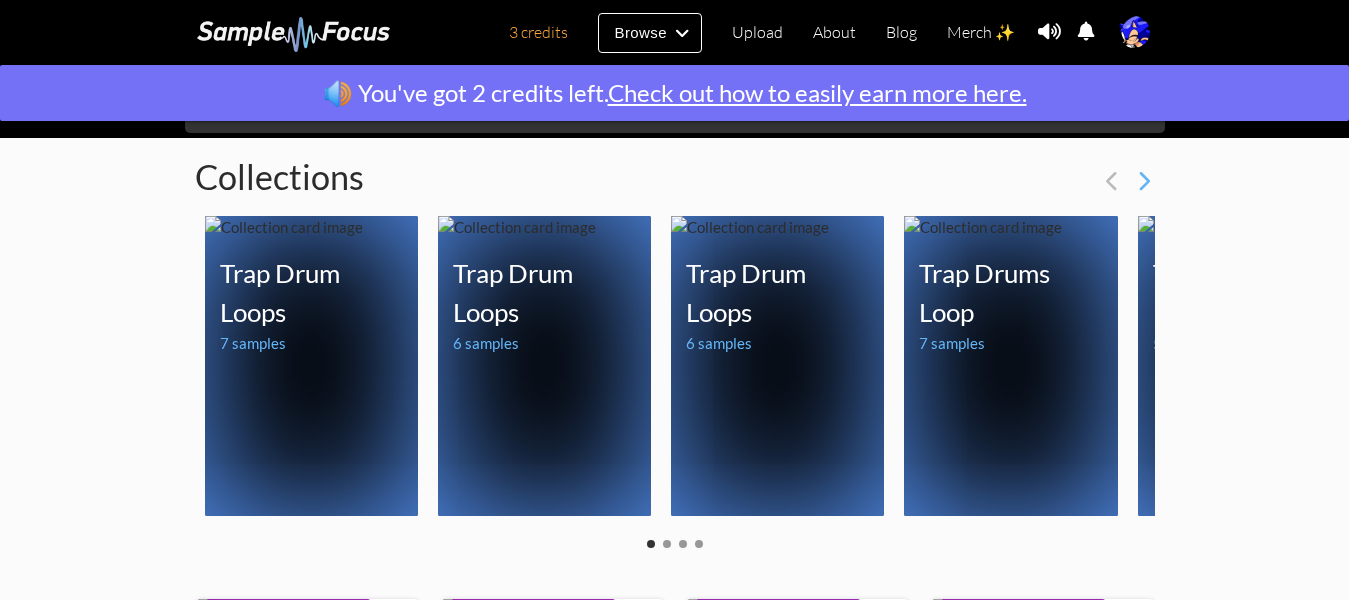 scroll, scrollTop: 0, scrollLeft: 0, axis: both 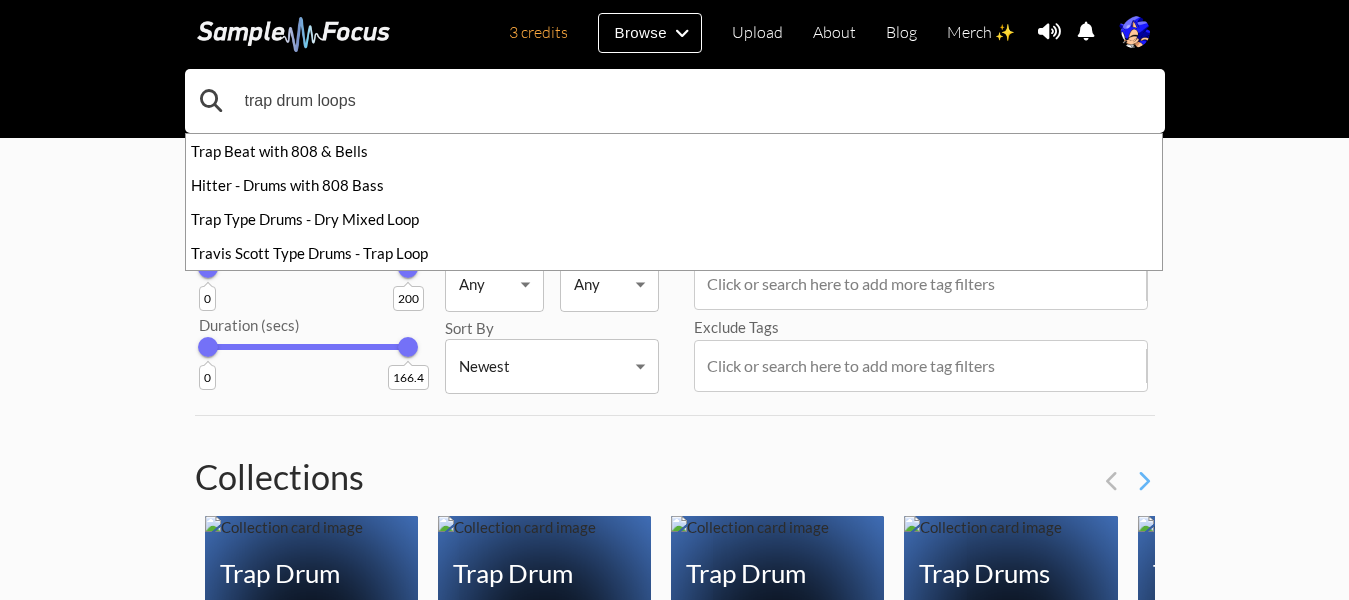 drag, startPoint x: 514, startPoint y: 96, endPoint x: 52, endPoint y: 96, distance: 462 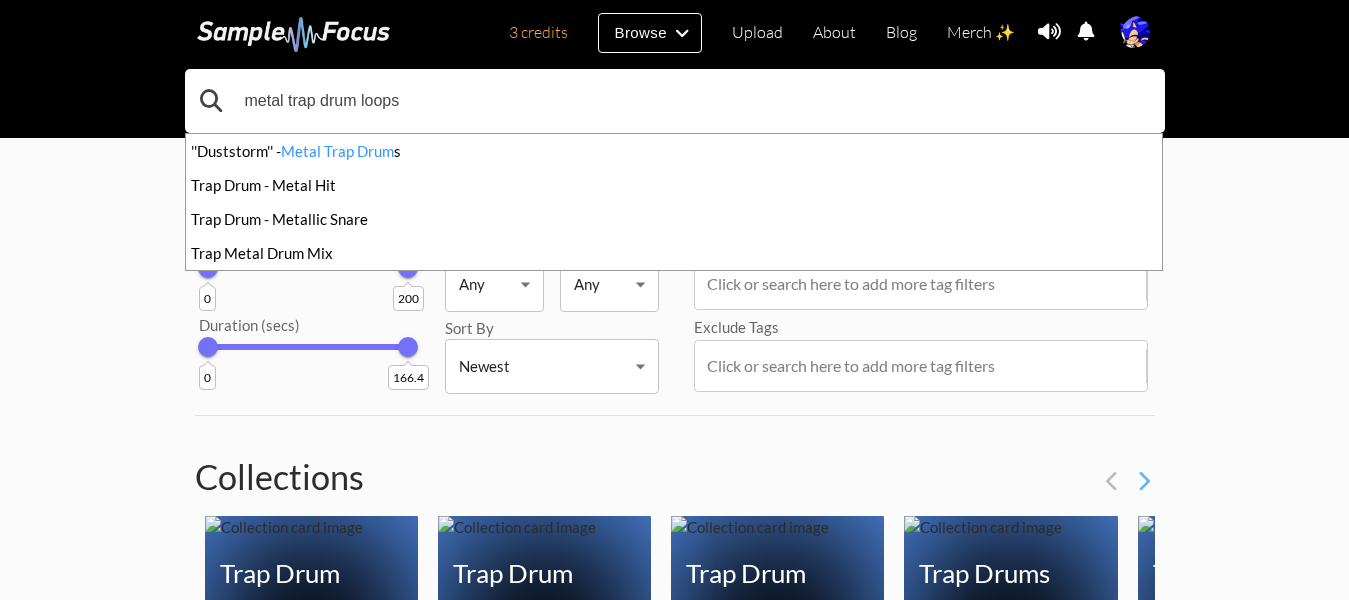 type on "metal trap drum loops" 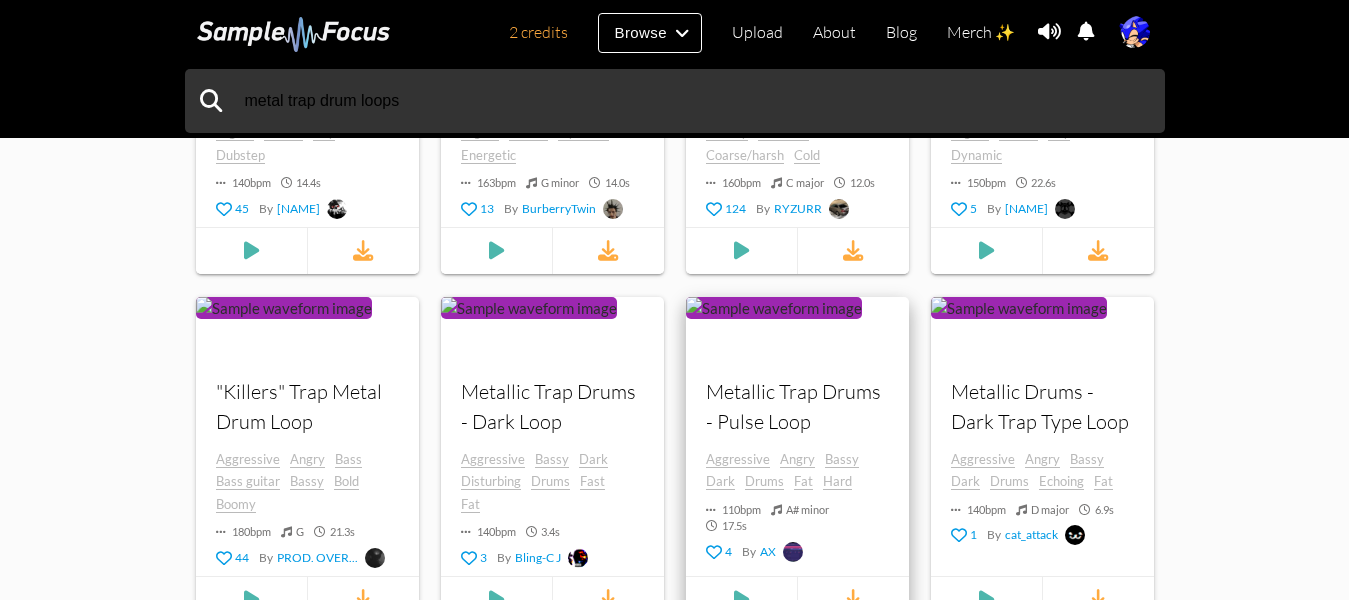 scroll, scrollTop: 1500, scrollLeft: 0, axis: vertical 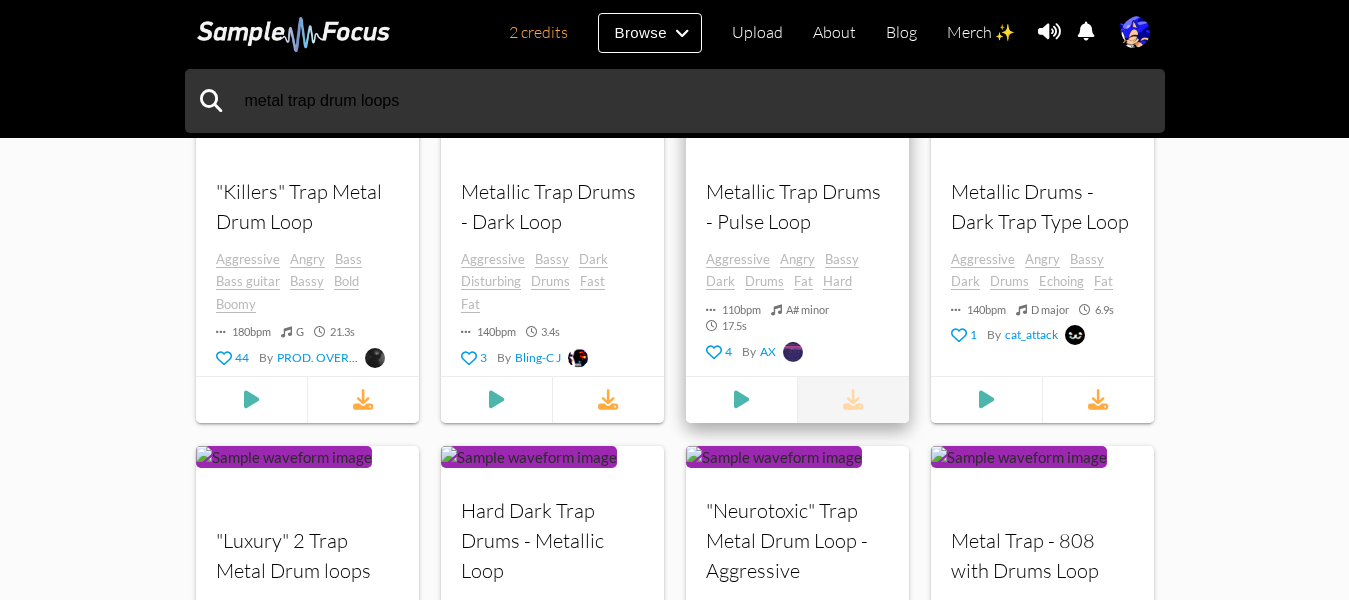 click at bounding box center (853, 400) 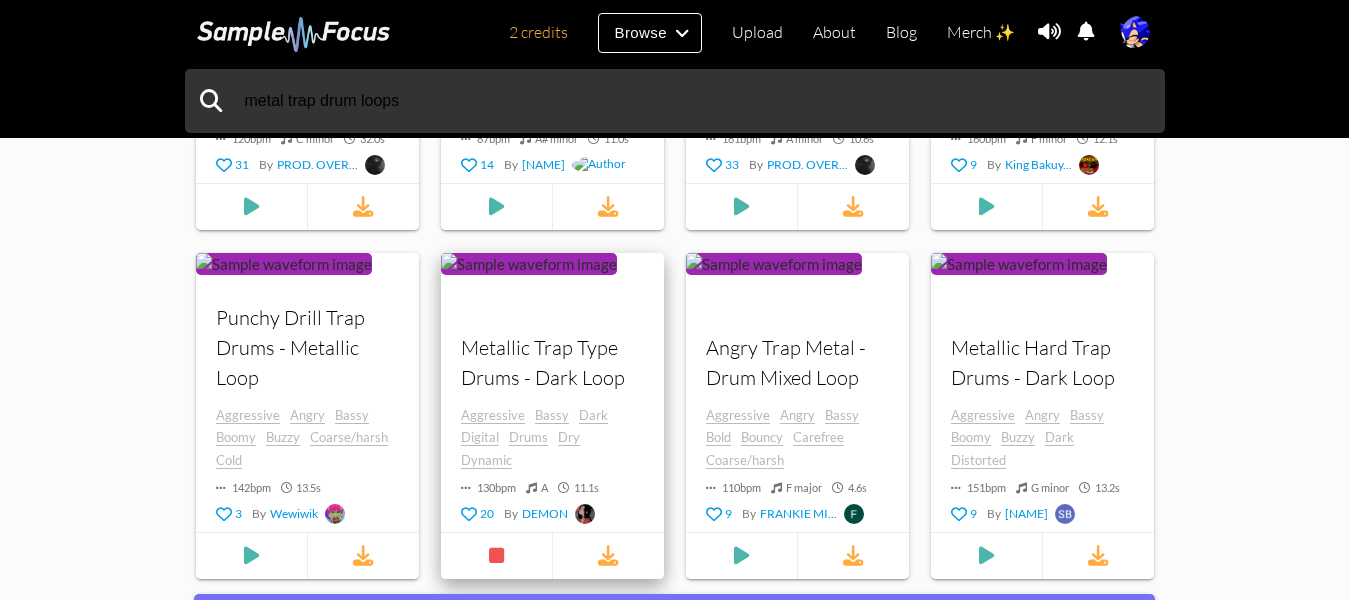 scroll, scrollTop: 2100, scrollLeft: 0, axis: vertical 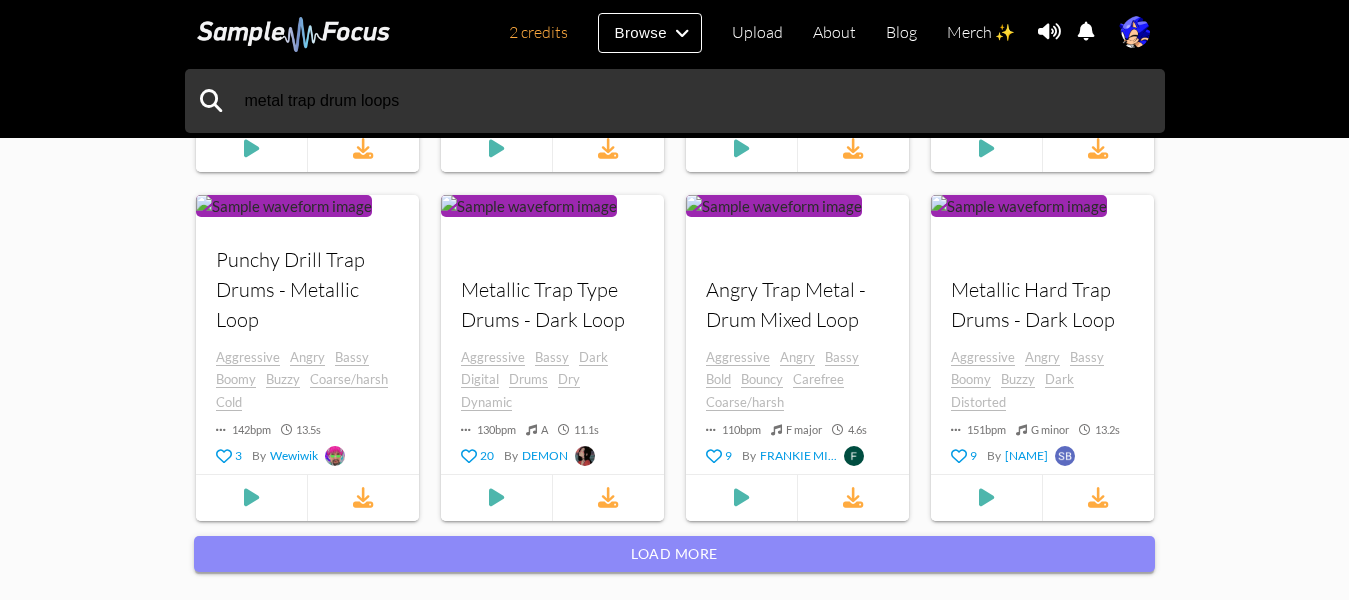 click on "Load more" at bounding box center (674, 554) 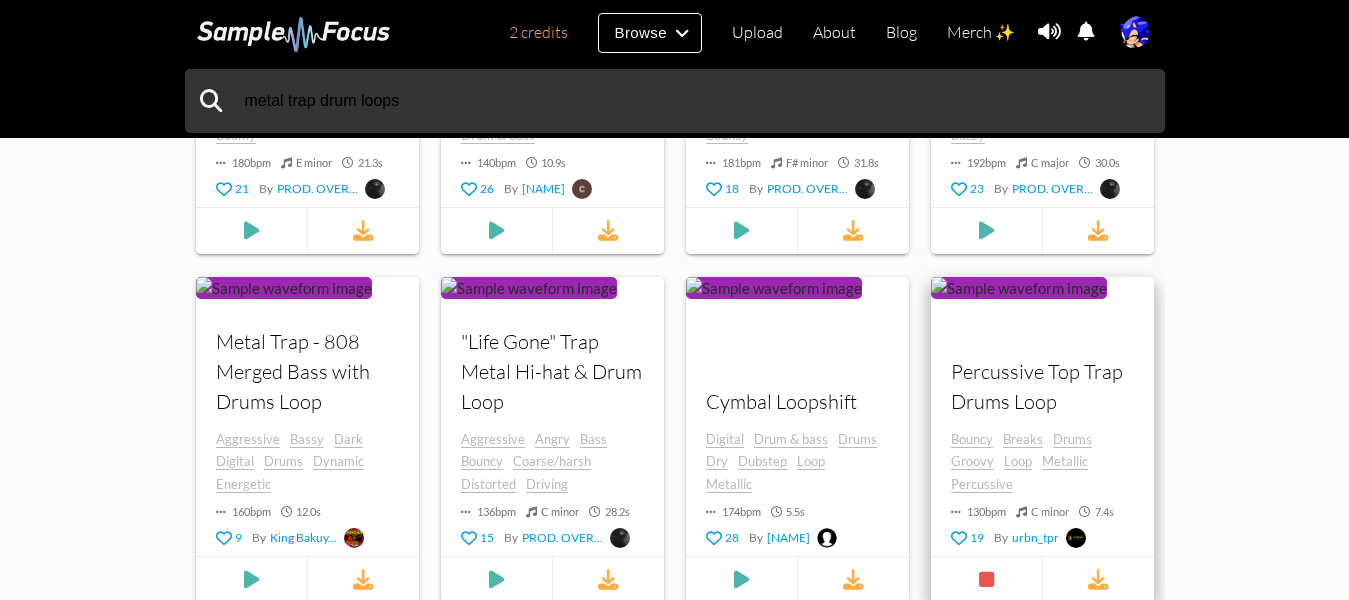 scroll, scrollTop: 3500, scrollLeft: 0, axis: vertical 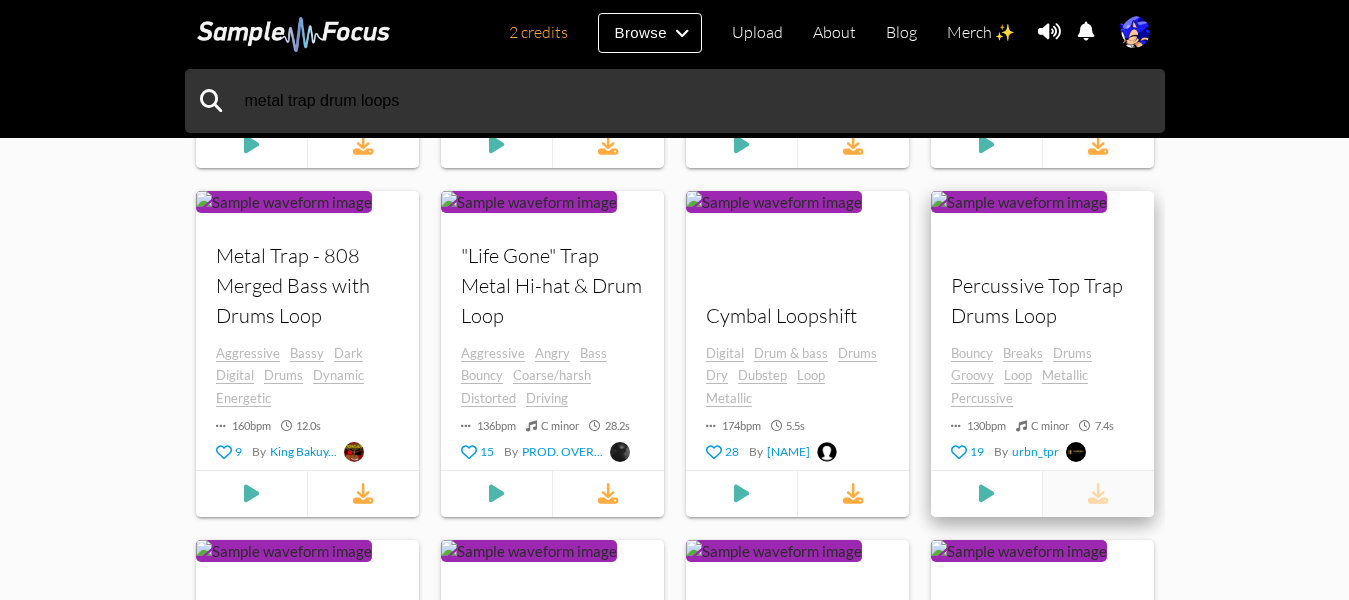 click at bounding box center [1097, 494] 